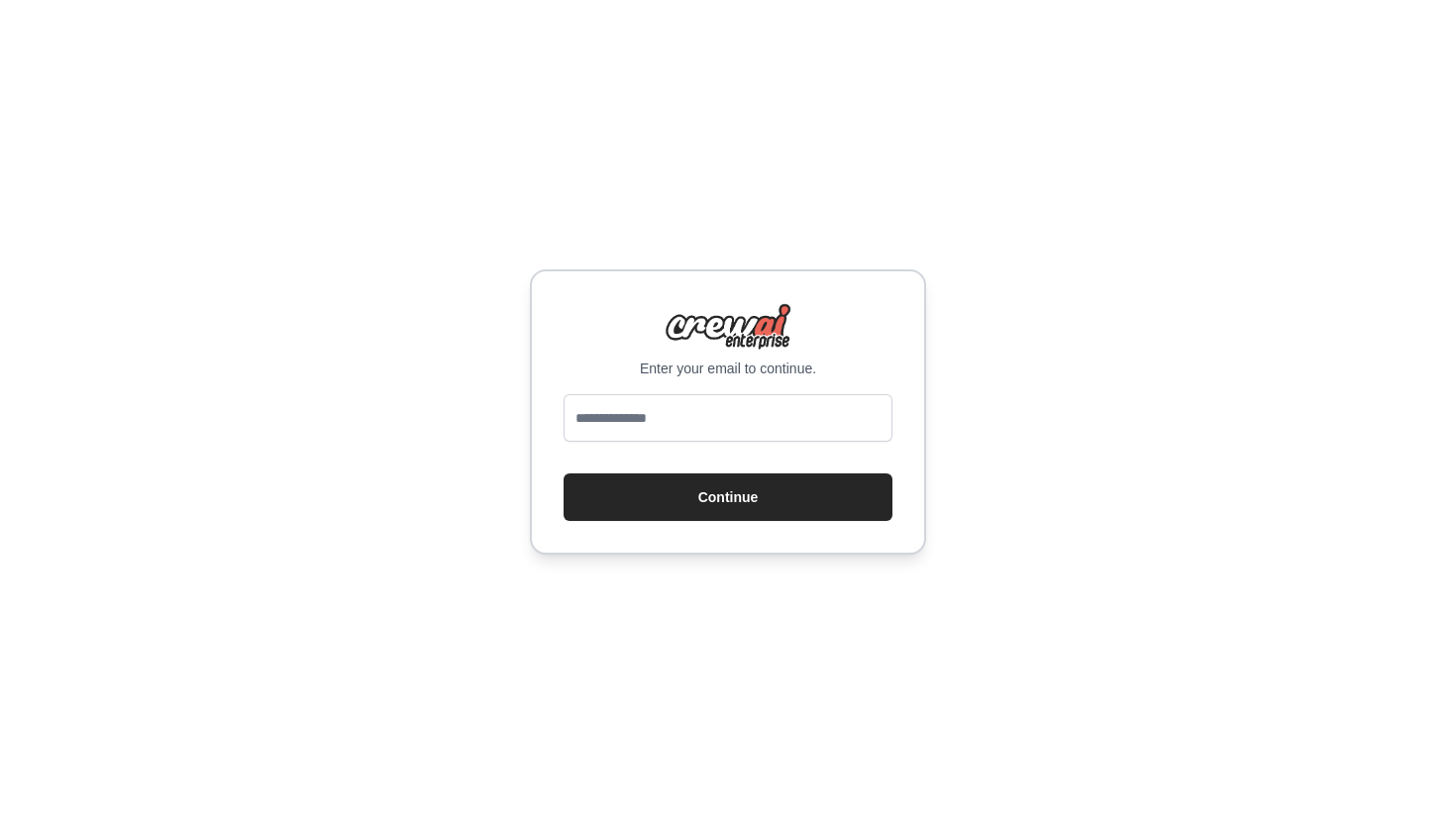 scroll, scrollTop: 0, scrollLeft: 0, axis: both 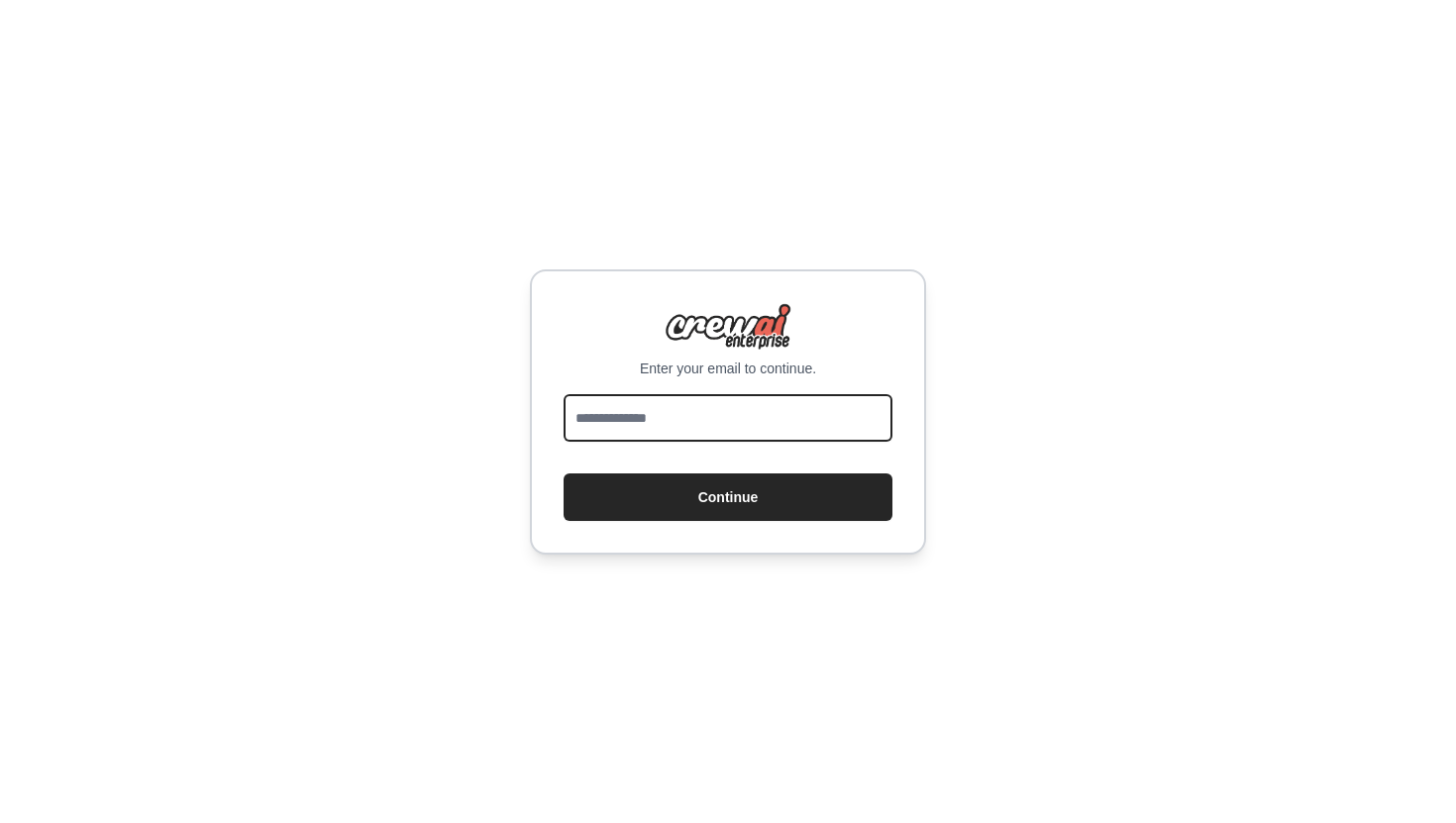 click at bounding box center [728, 418] 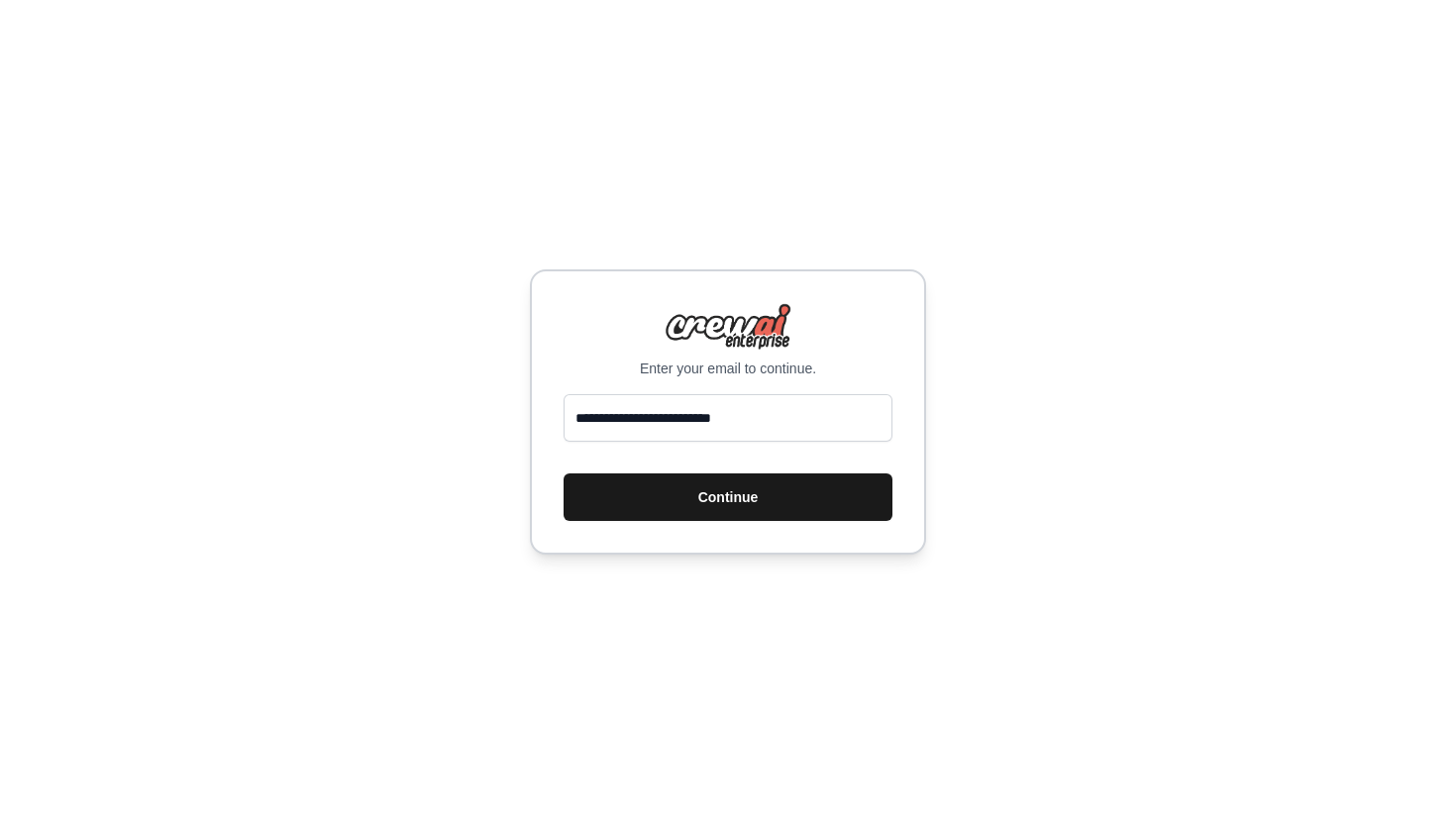 click on "Continue" at bounding box center [728, 497] 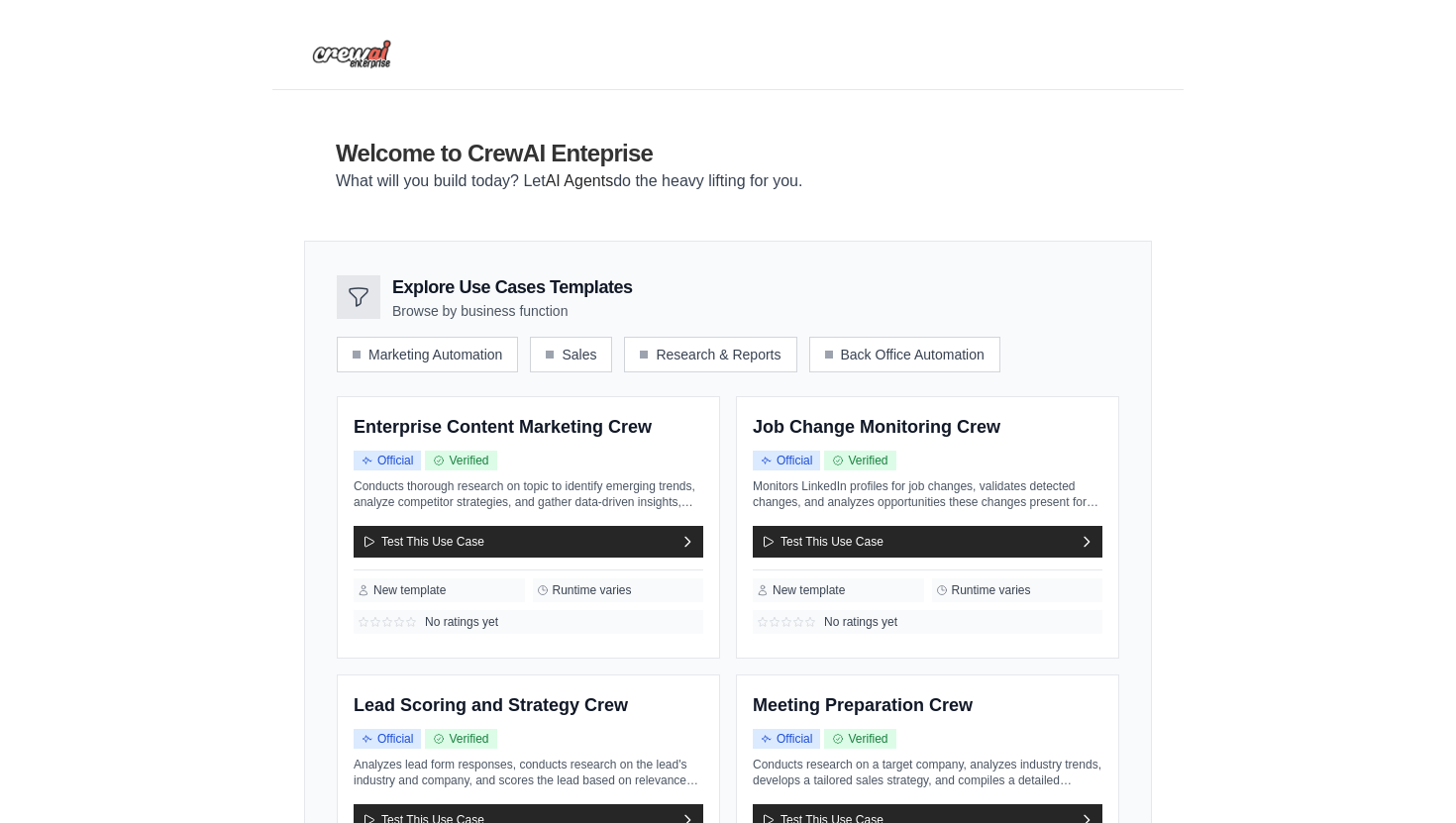 scroll, scrollTop: 0, scrollLeft: 0, axis: both 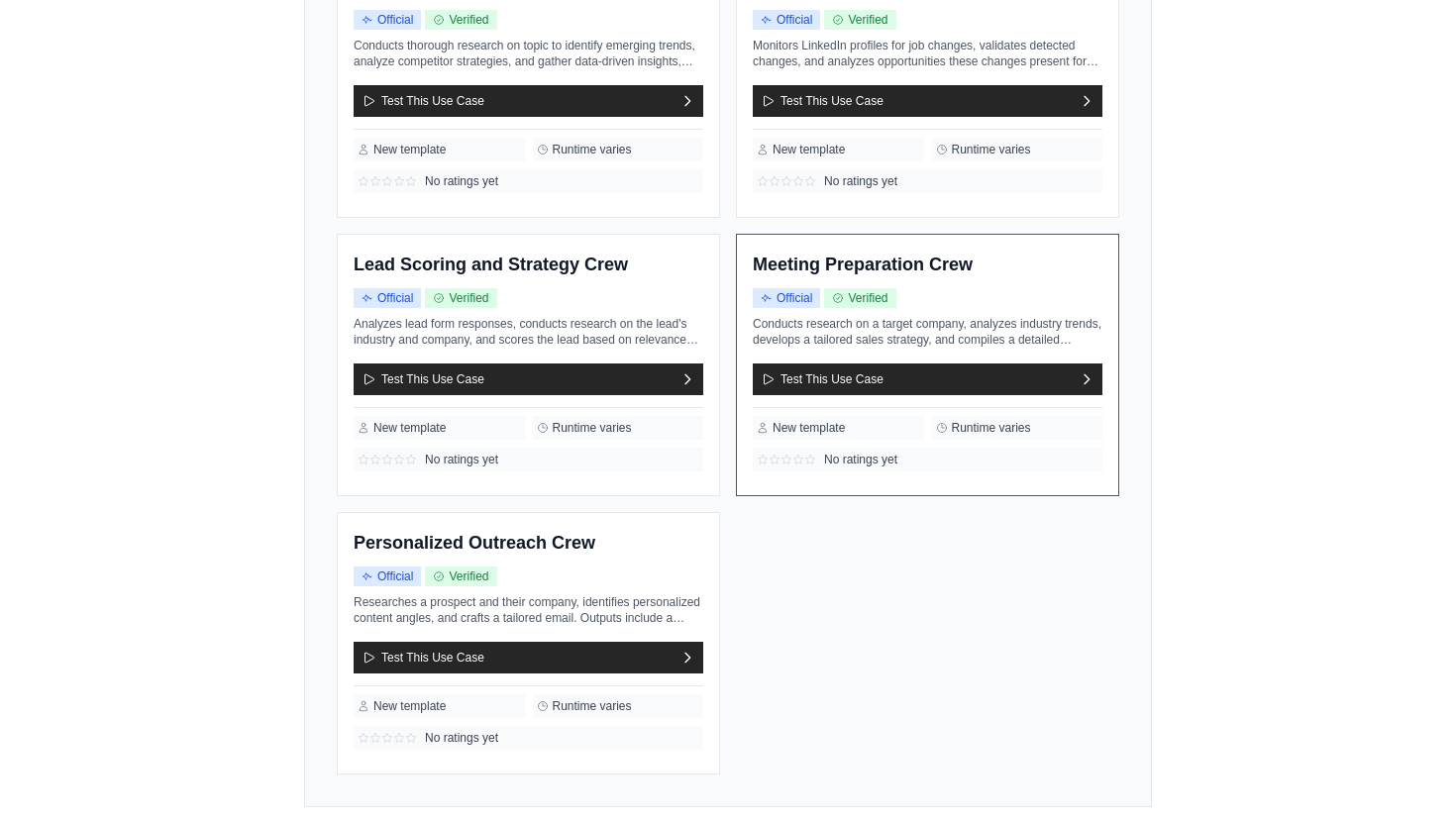 click on "Meeting Preparation Crew
Official
Verified
Test This Use Case" at bounding box center (927, 364) 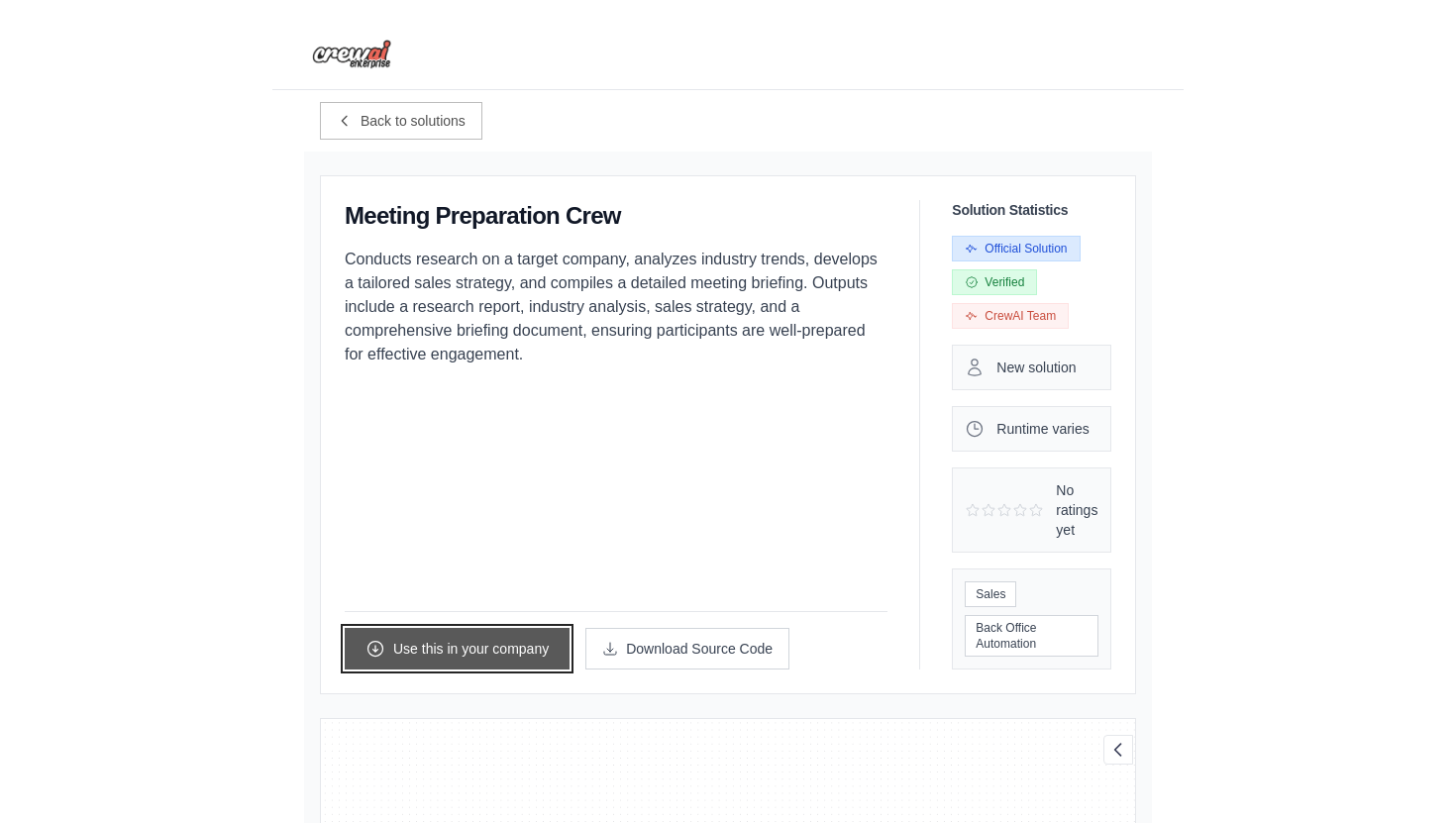 click on "Use this in your company" at bounding box center (457, 649) 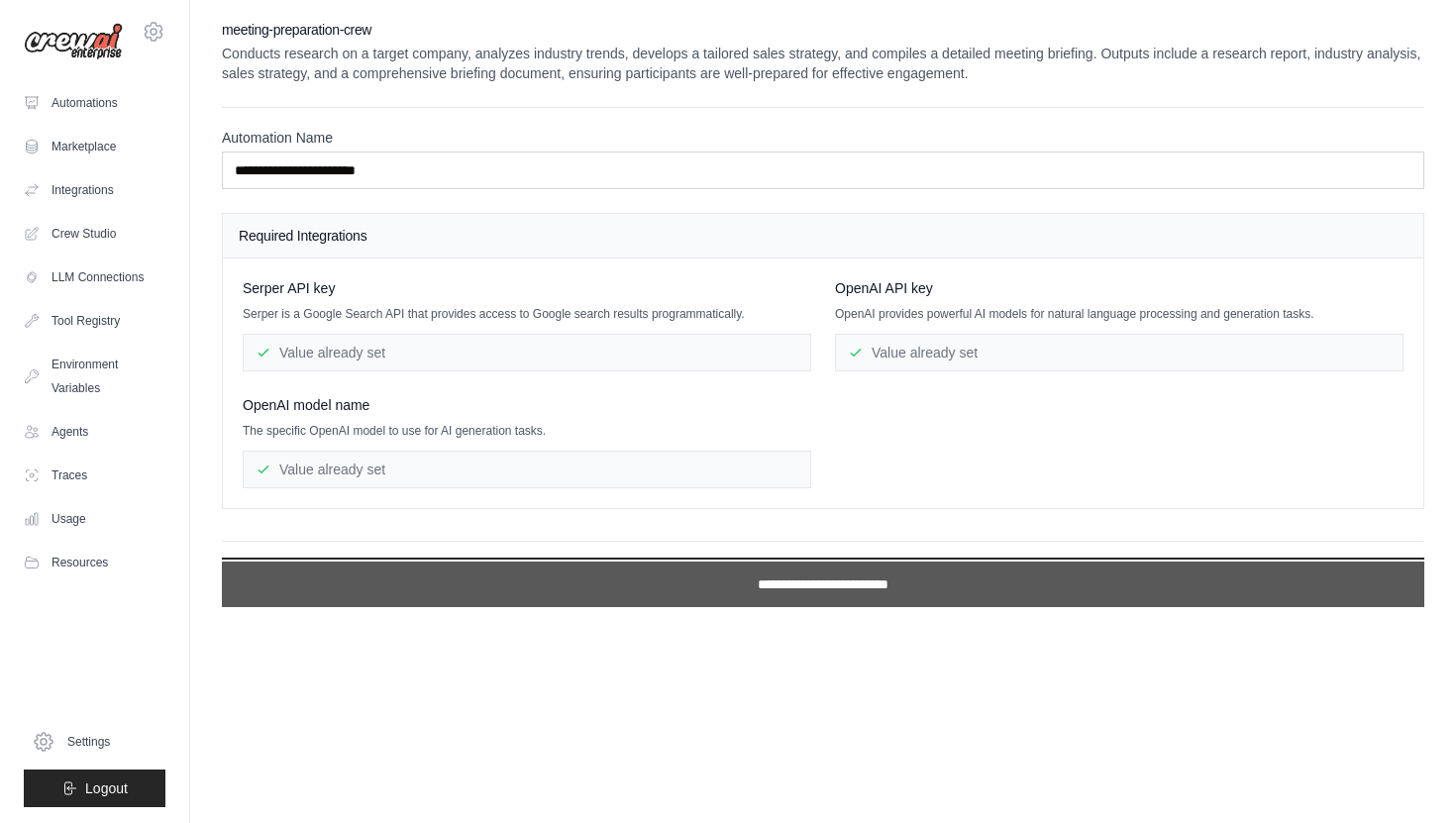 click on "**********" at bounding box center (823, 584) 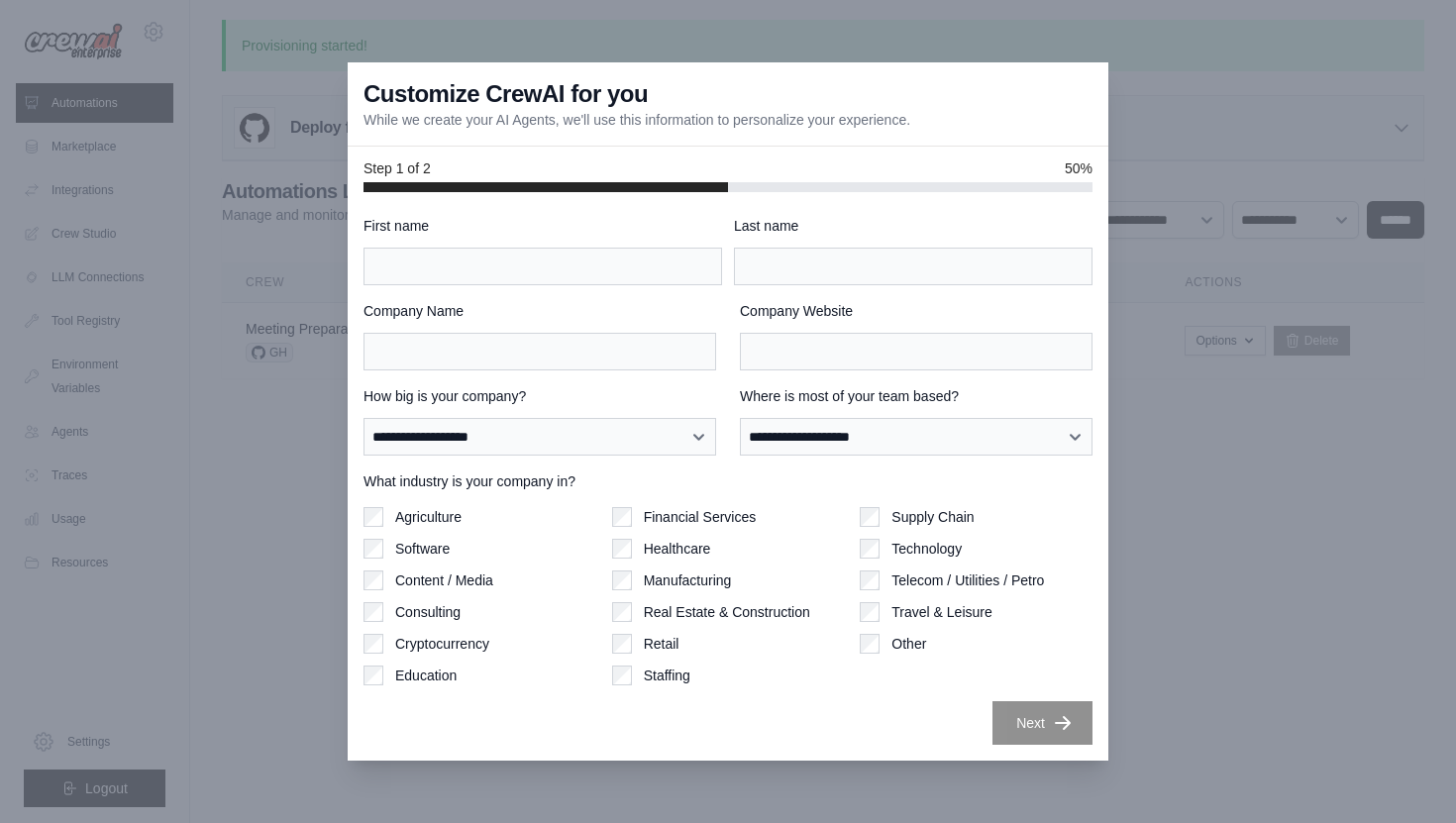 click at bounding box center [728, 411] 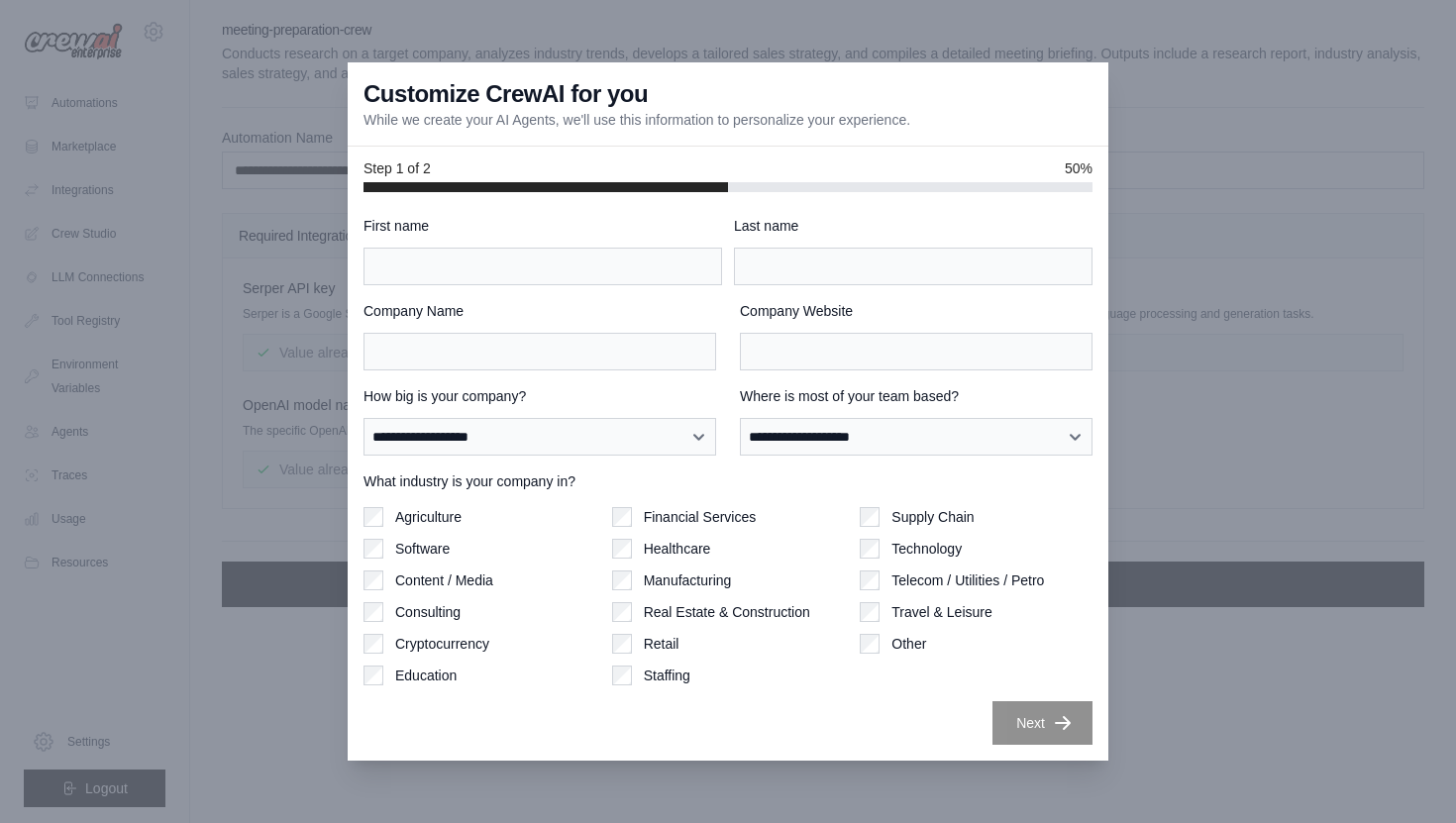 click at bounding box center (728, 411) 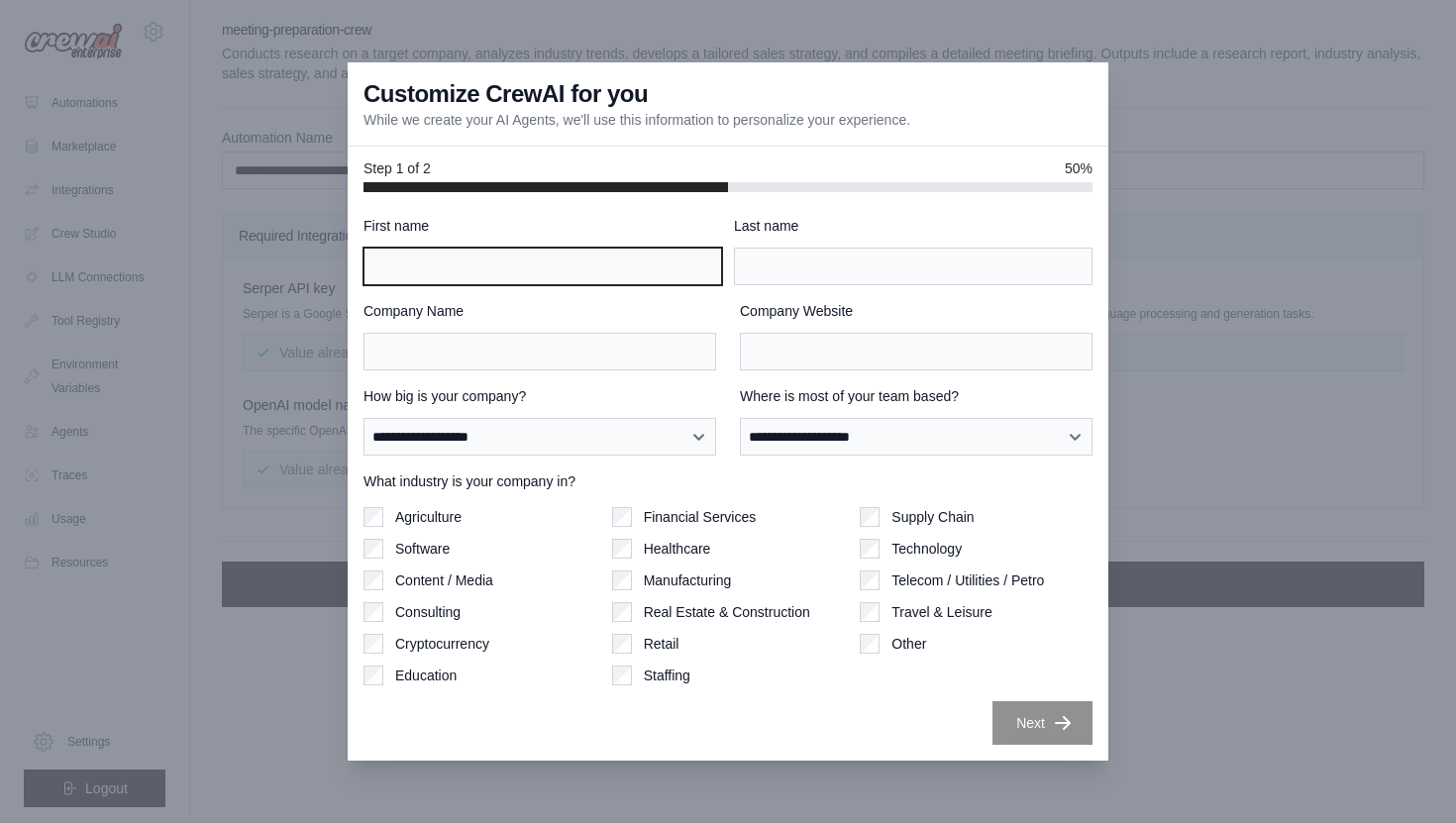 click on "First name" at bounding box center [543, 266] 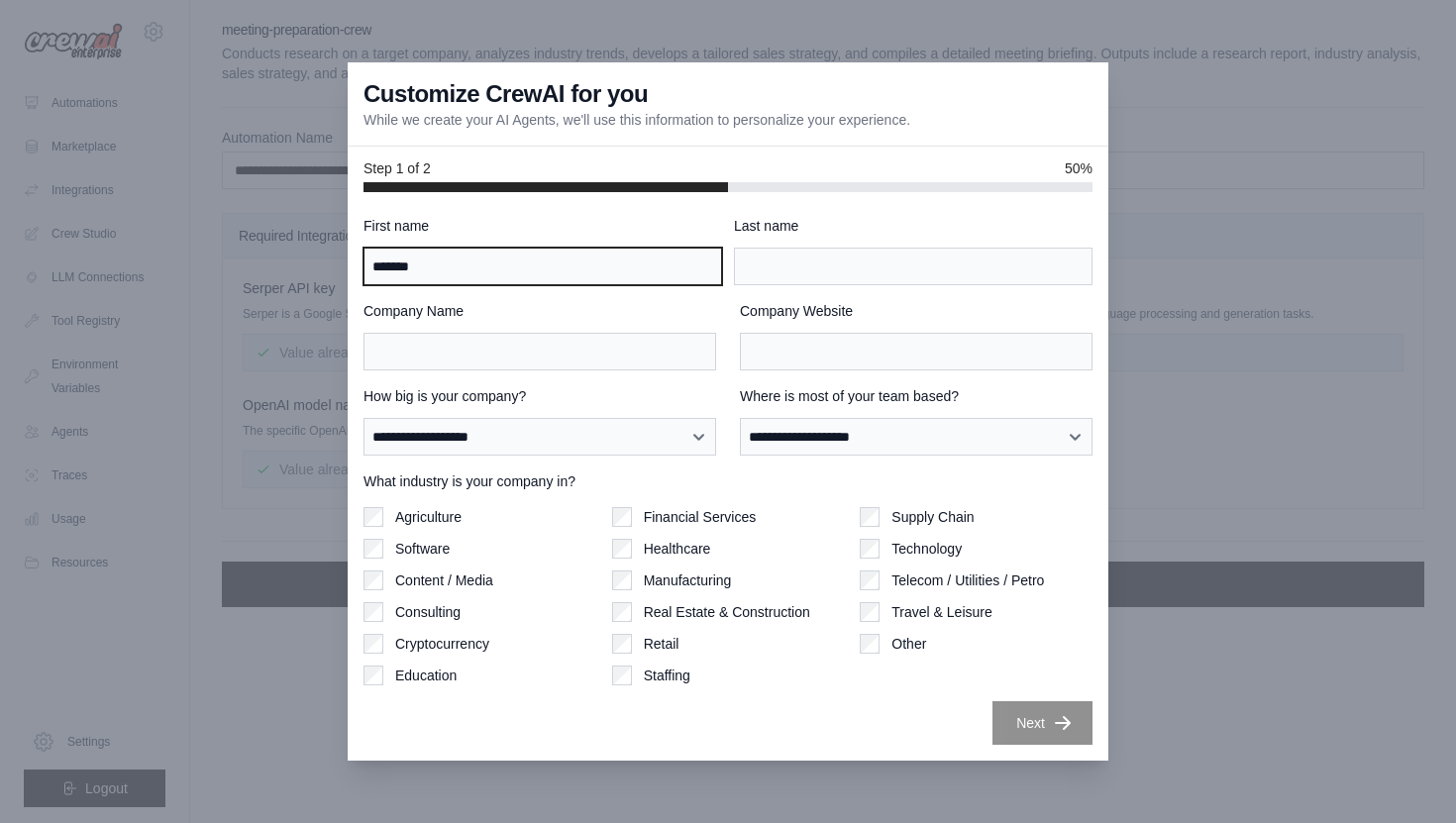 type on "*******" 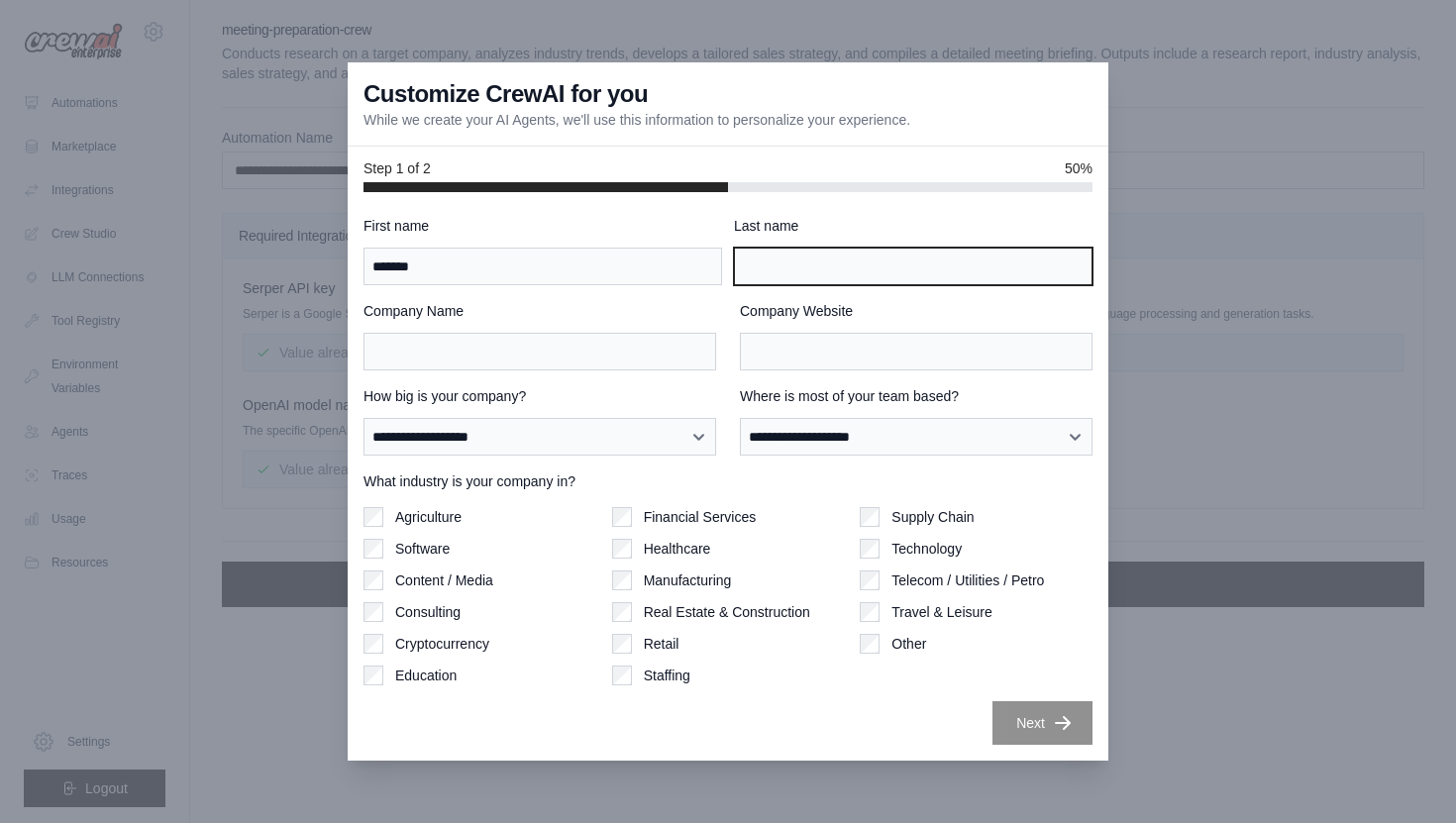 click on "Last name" at bounding box center [913, 266] 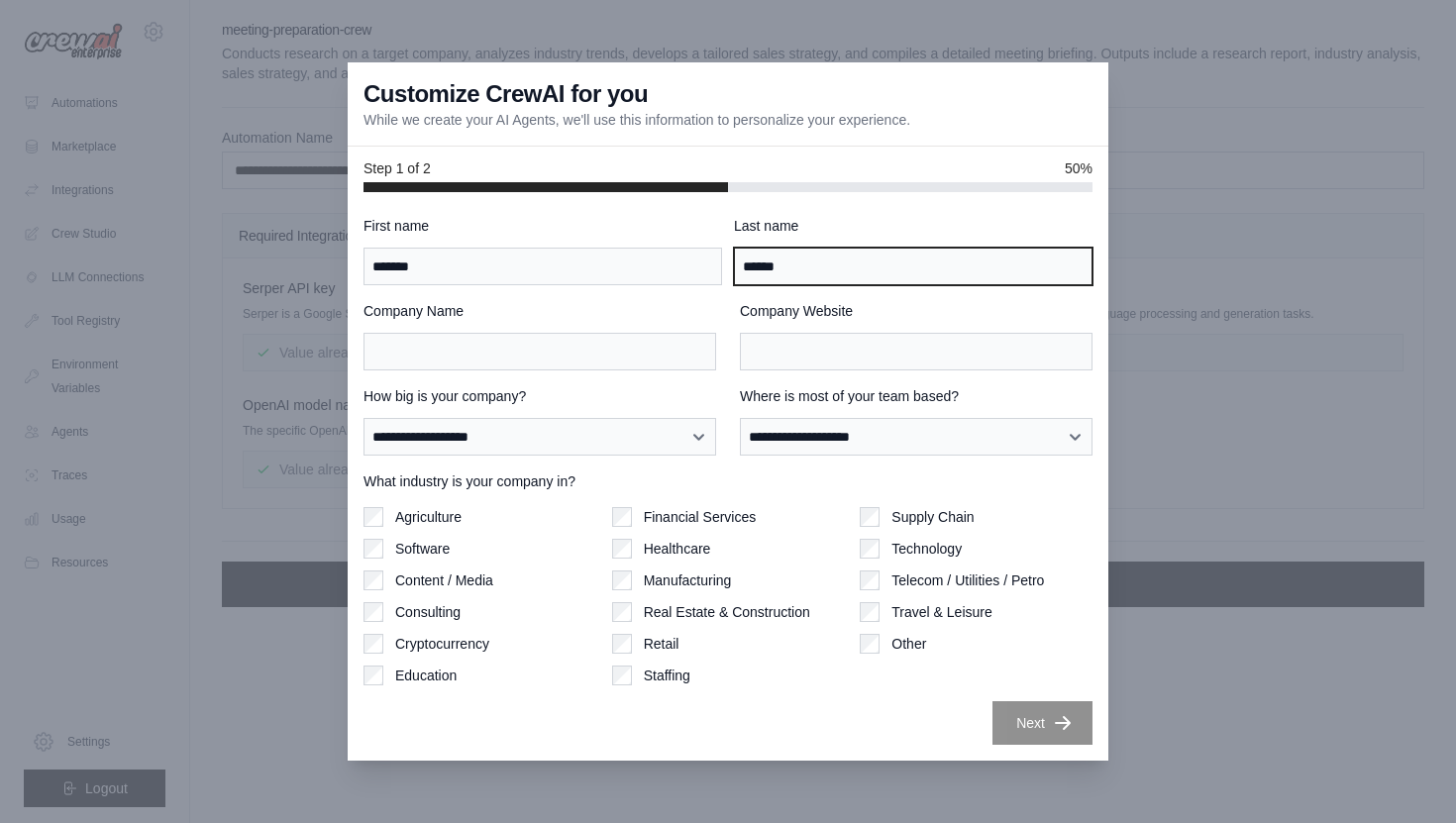 type on "******" 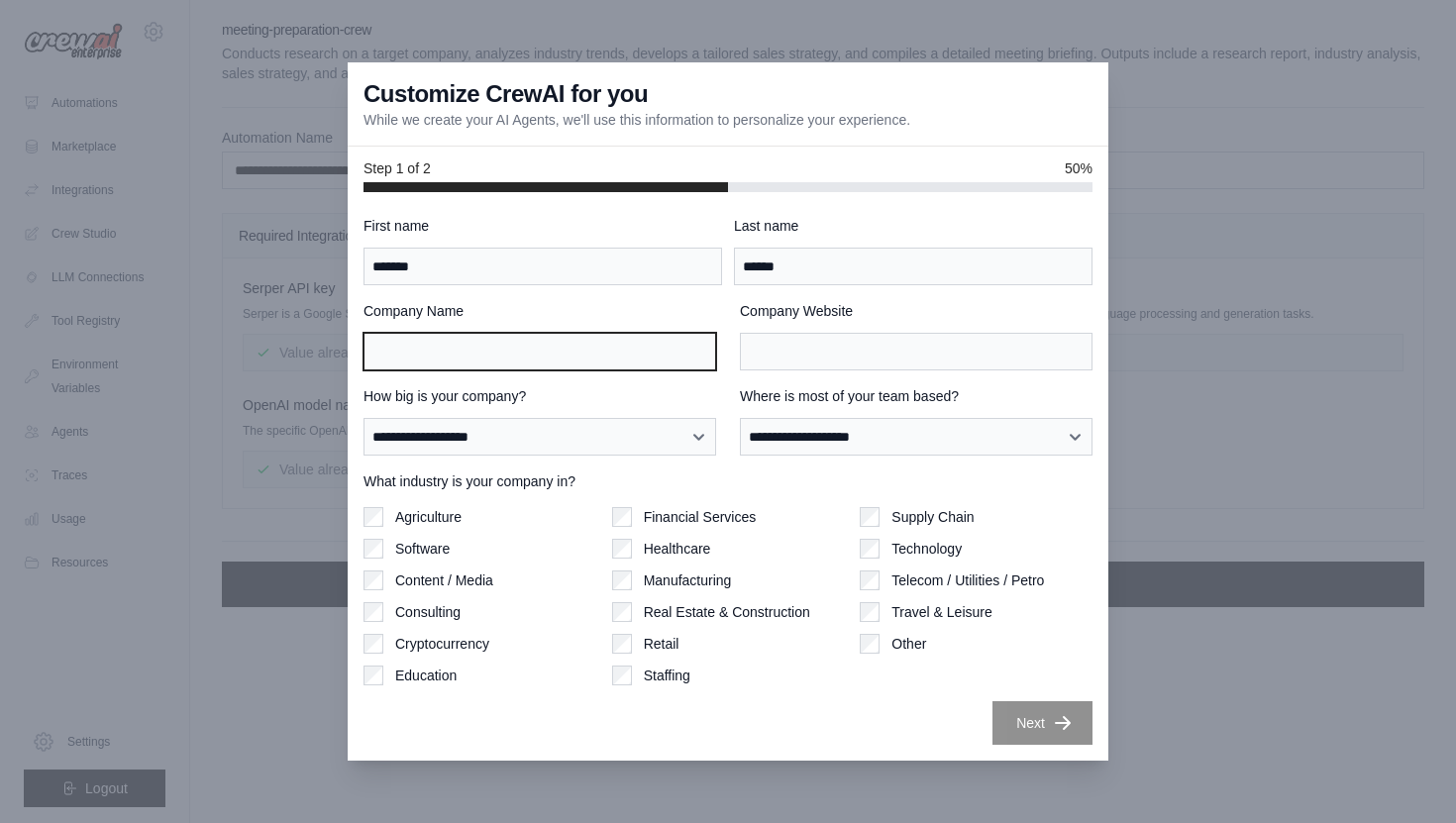 click on "Company Name" at bounding box center (540, 352) 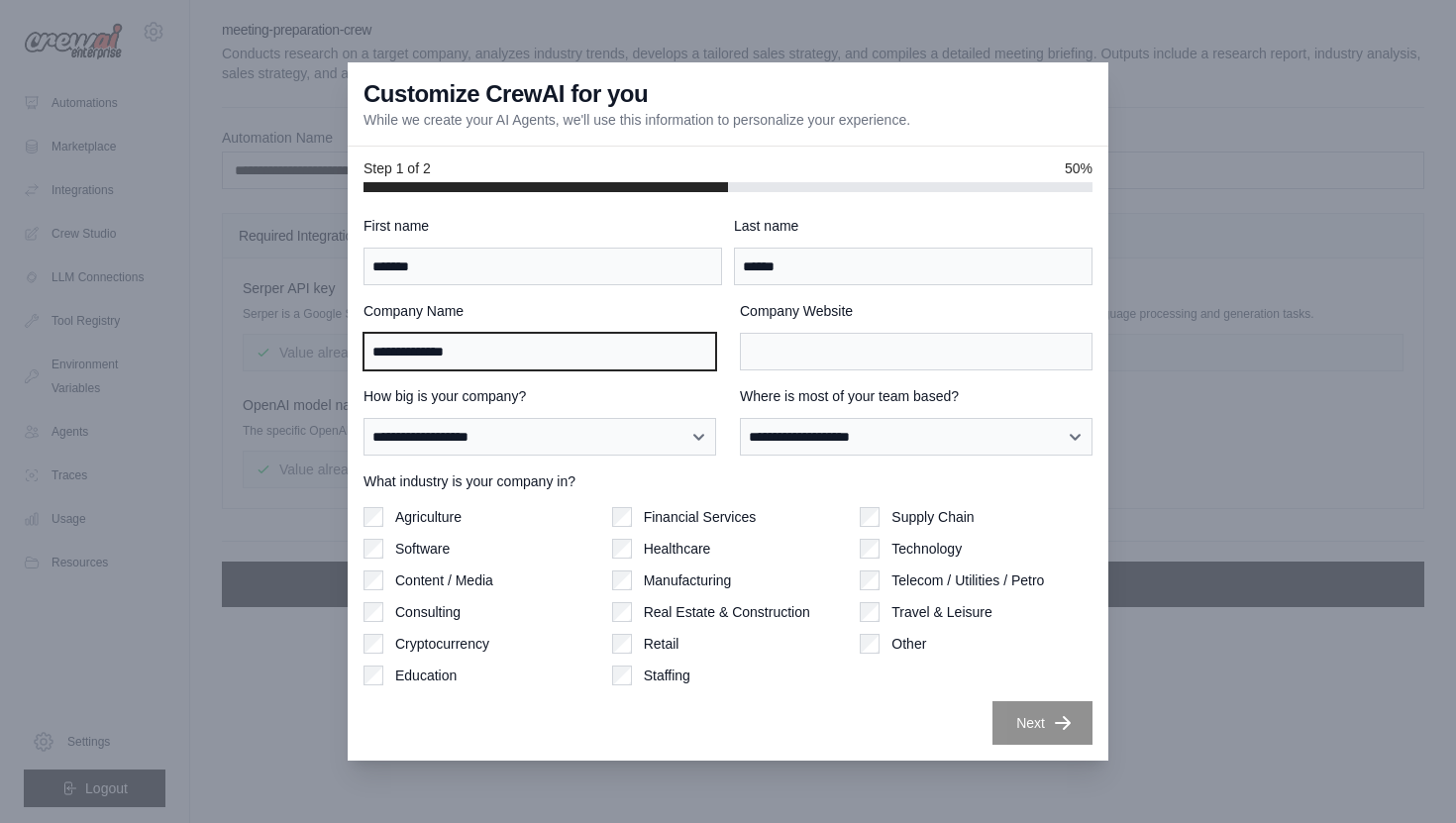 type on "**********" 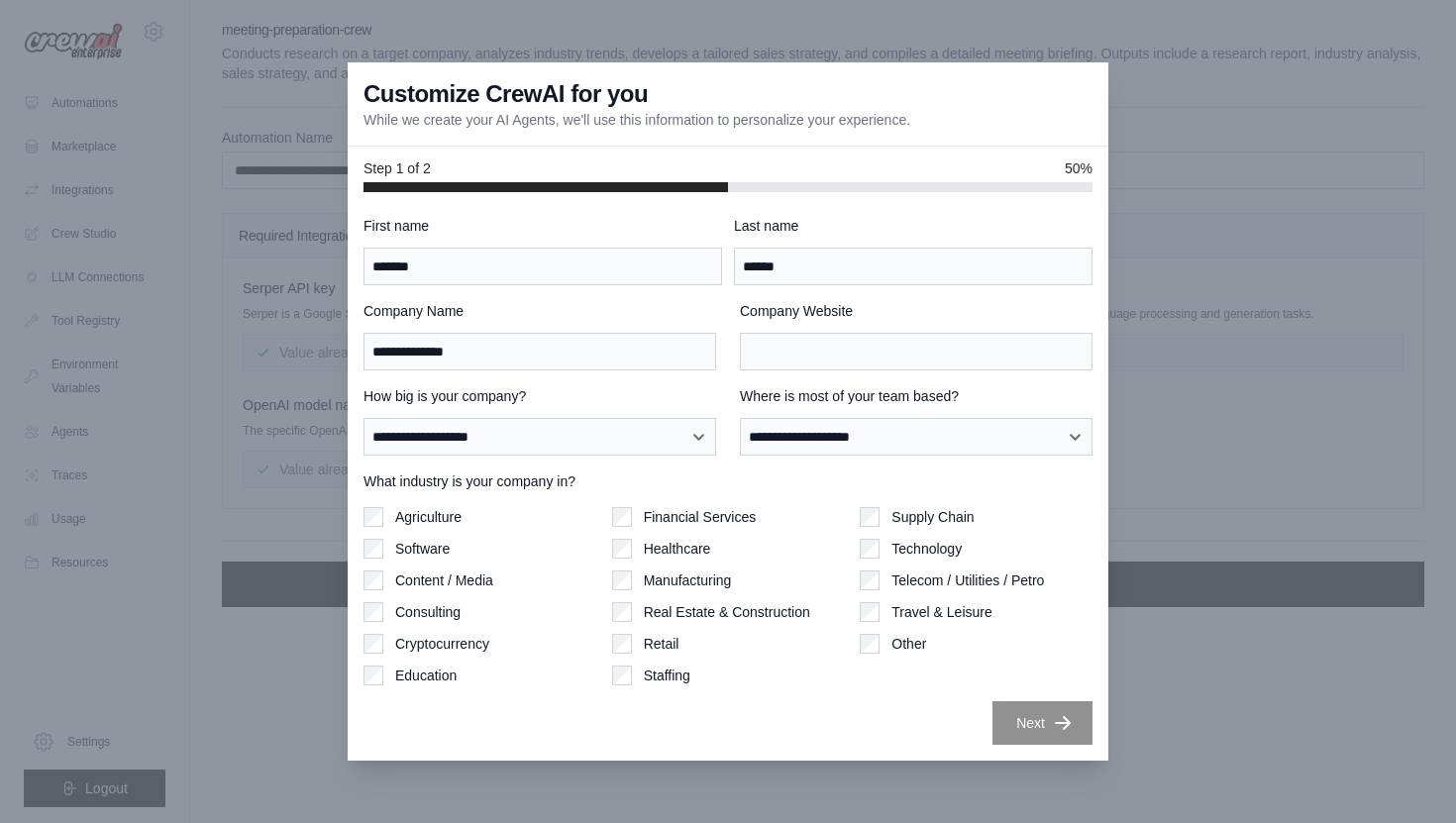 click on "**********" at bounding box center [728, 480] 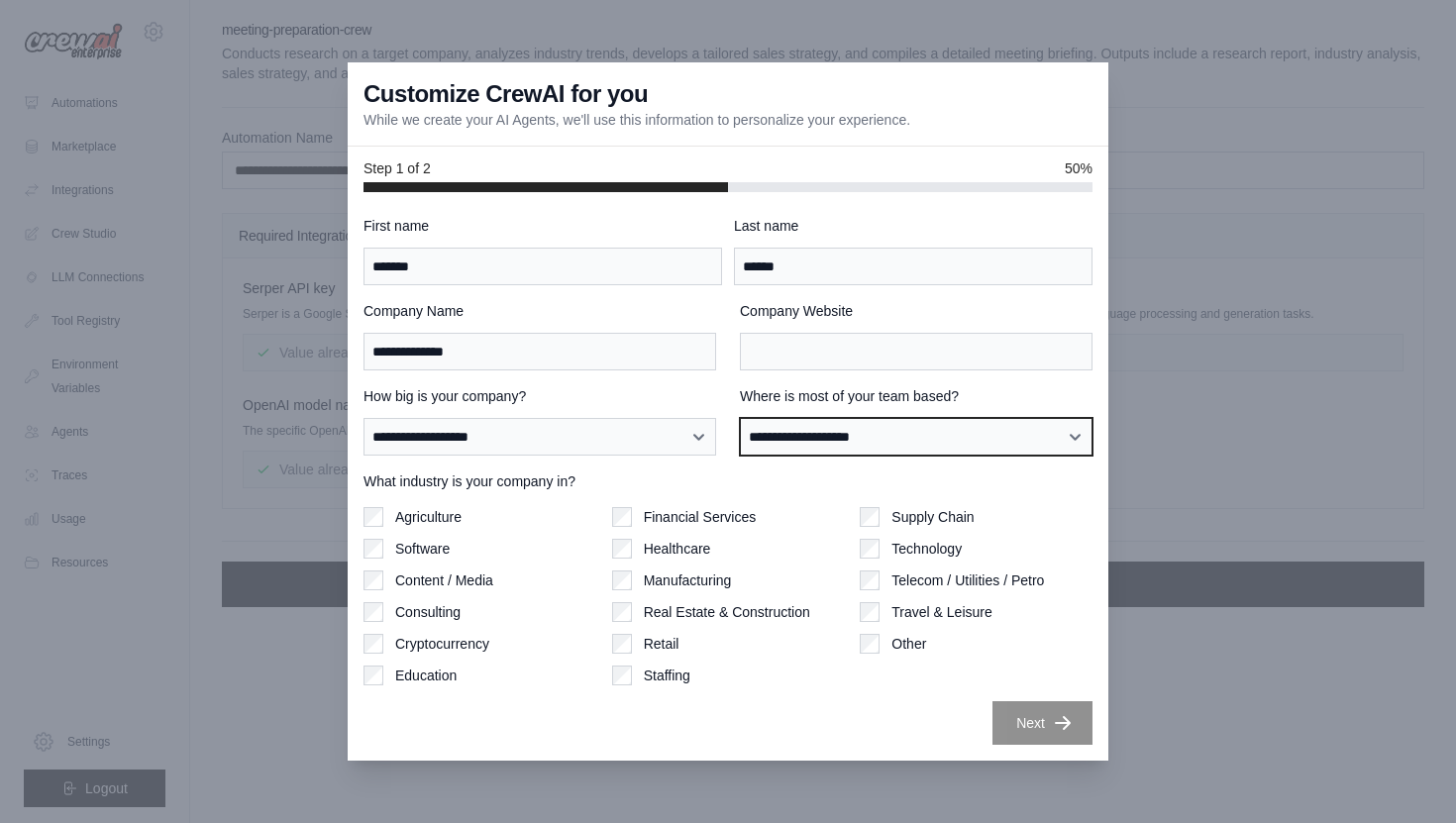 click on "**********" at bounding box center [916, 437] 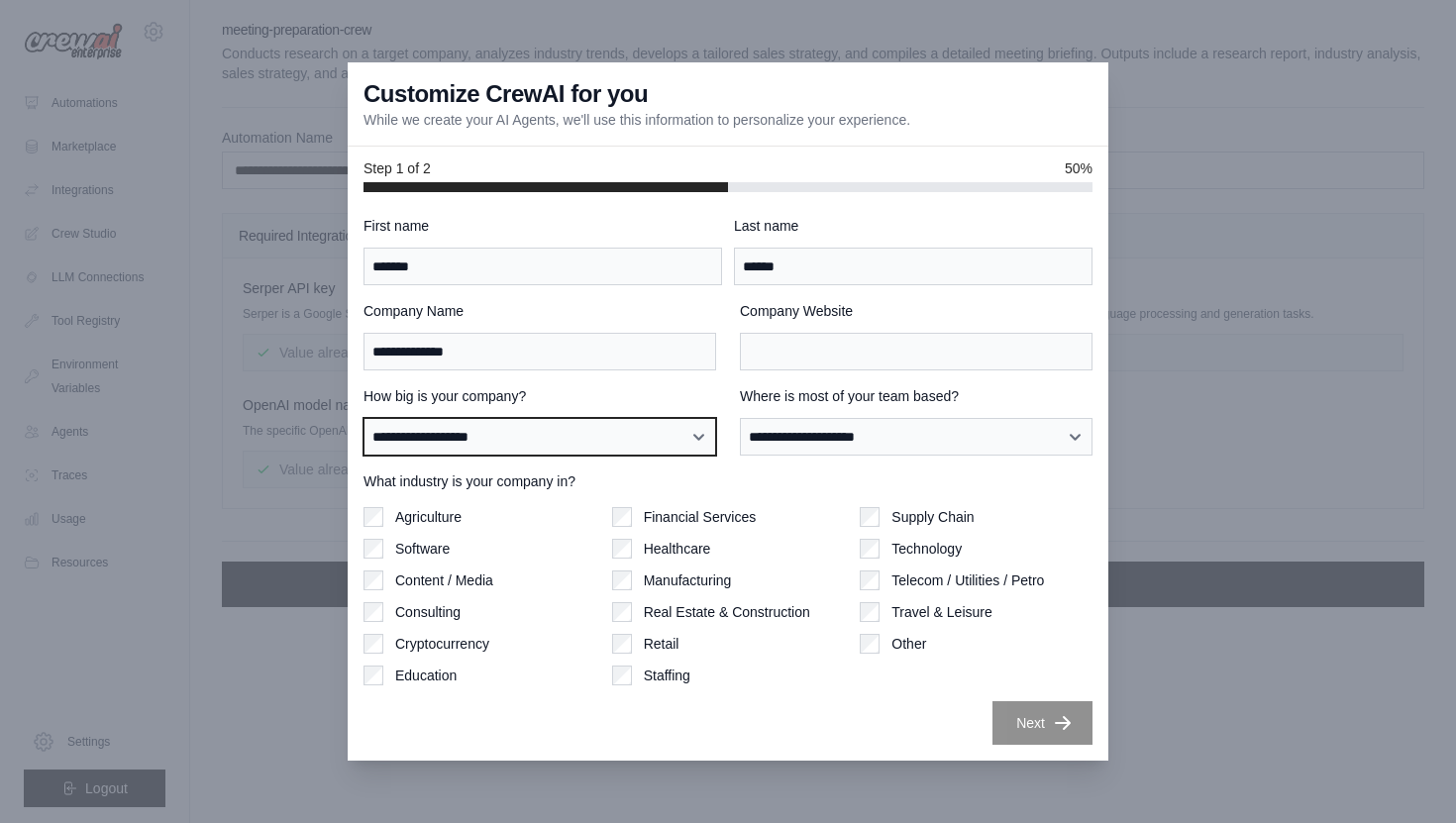click on "**********" at bounding box center (540, 437) 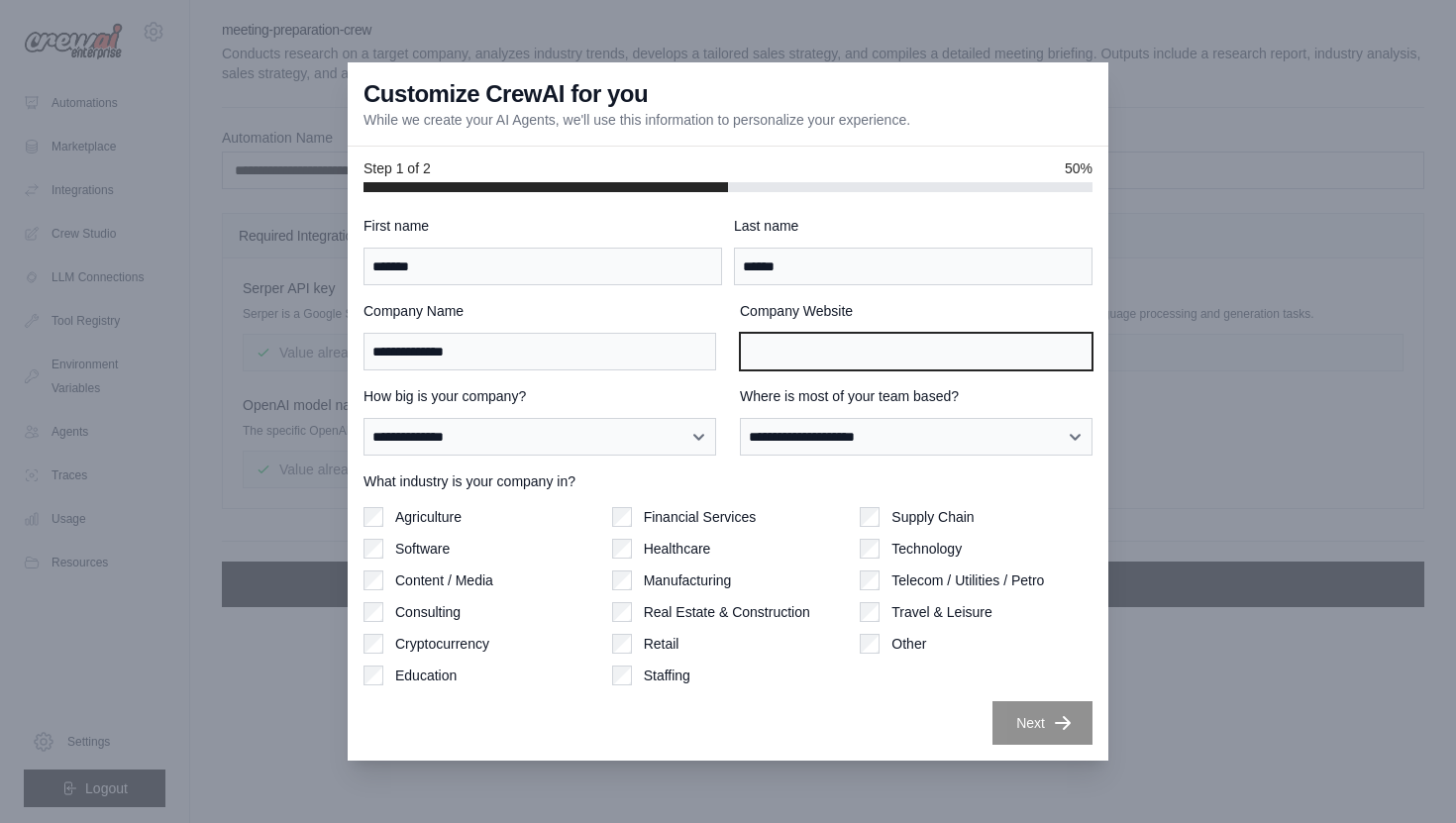 click on "Company Website" at bounding box center (916, 352) 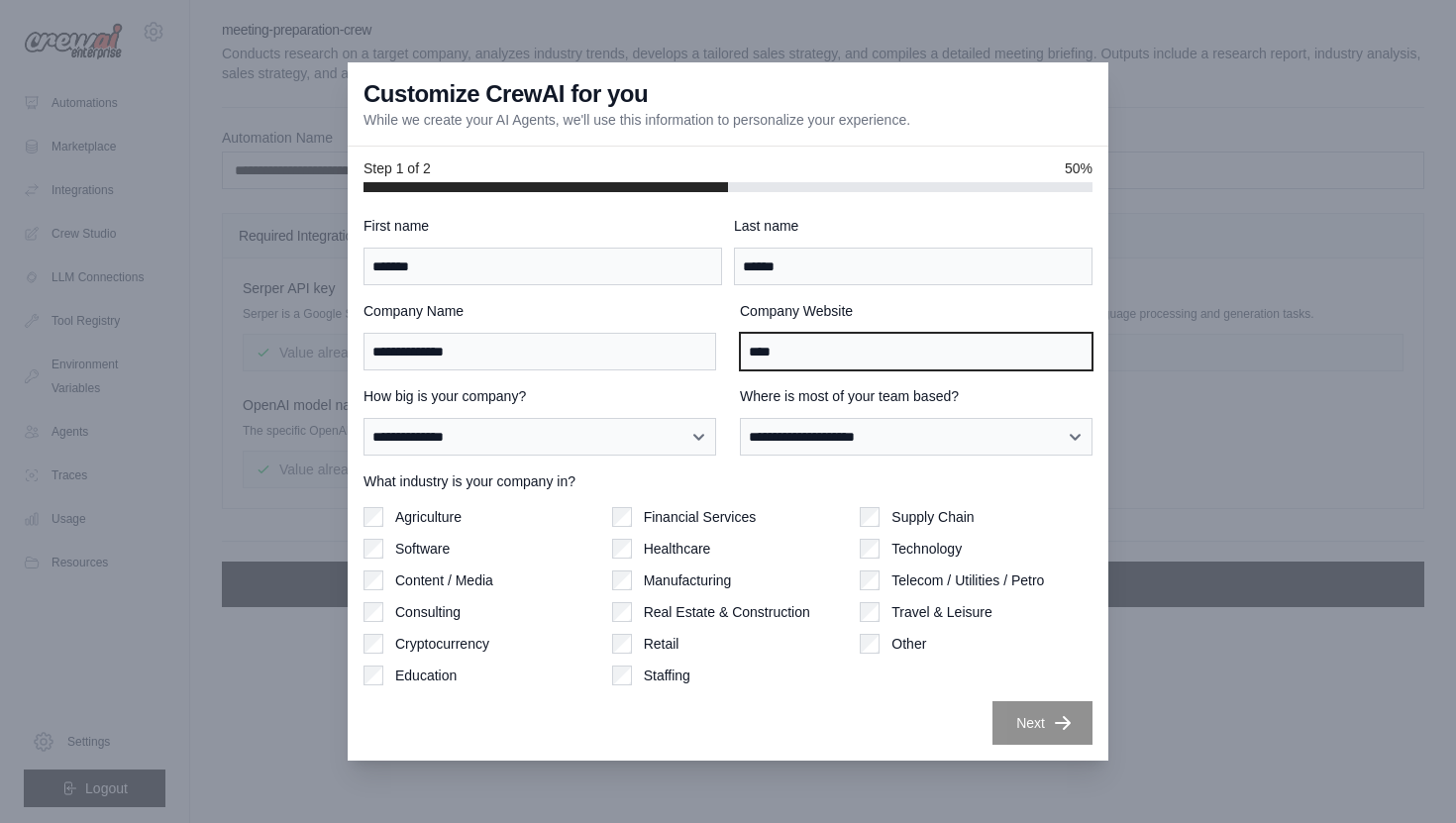 click on "****" at bounding box center (916, 352) 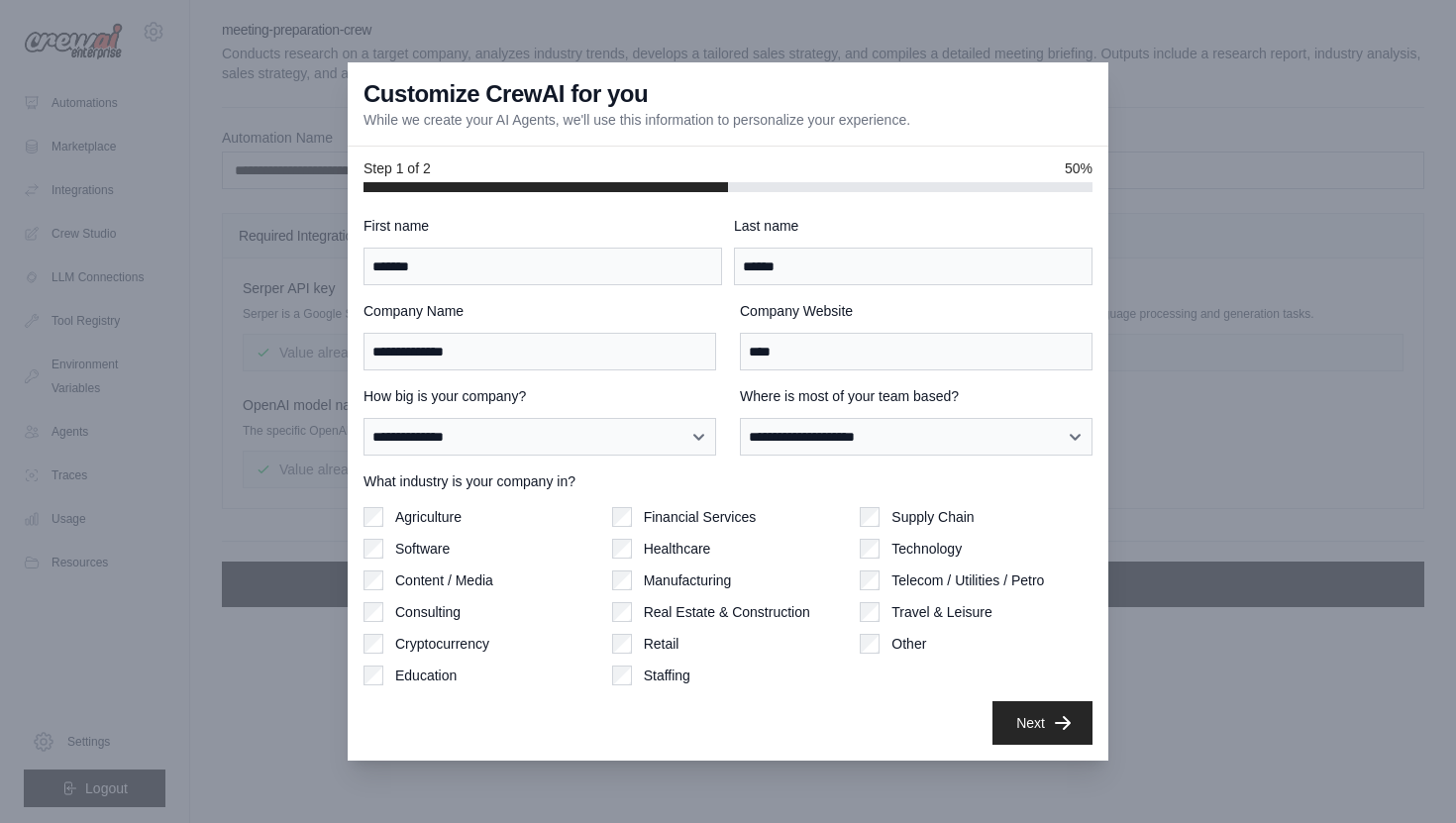 click on "Where is most of your team based?" at bounding box center [916, 396] 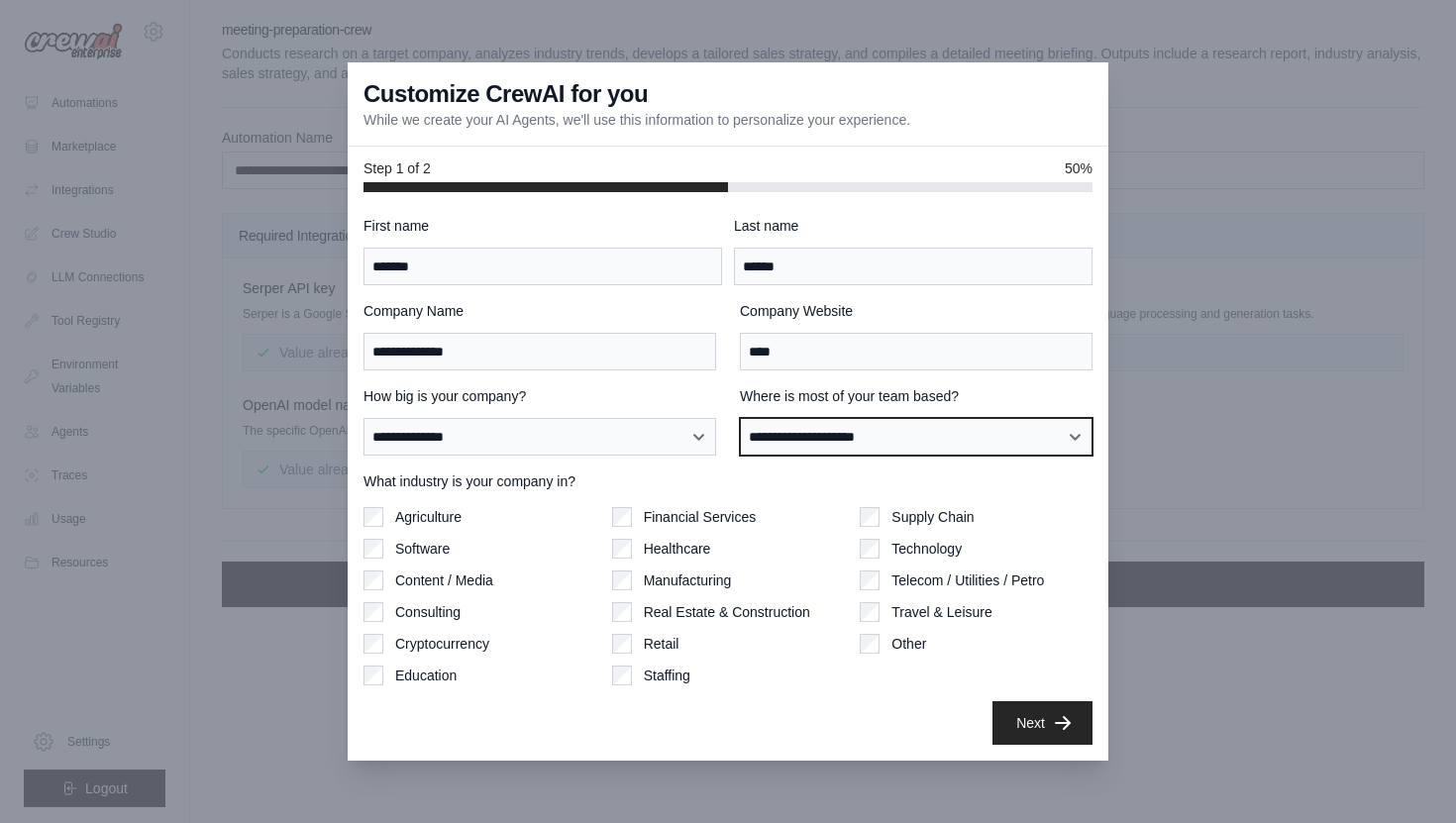 click on "**********" at bounding box center (916, 437) 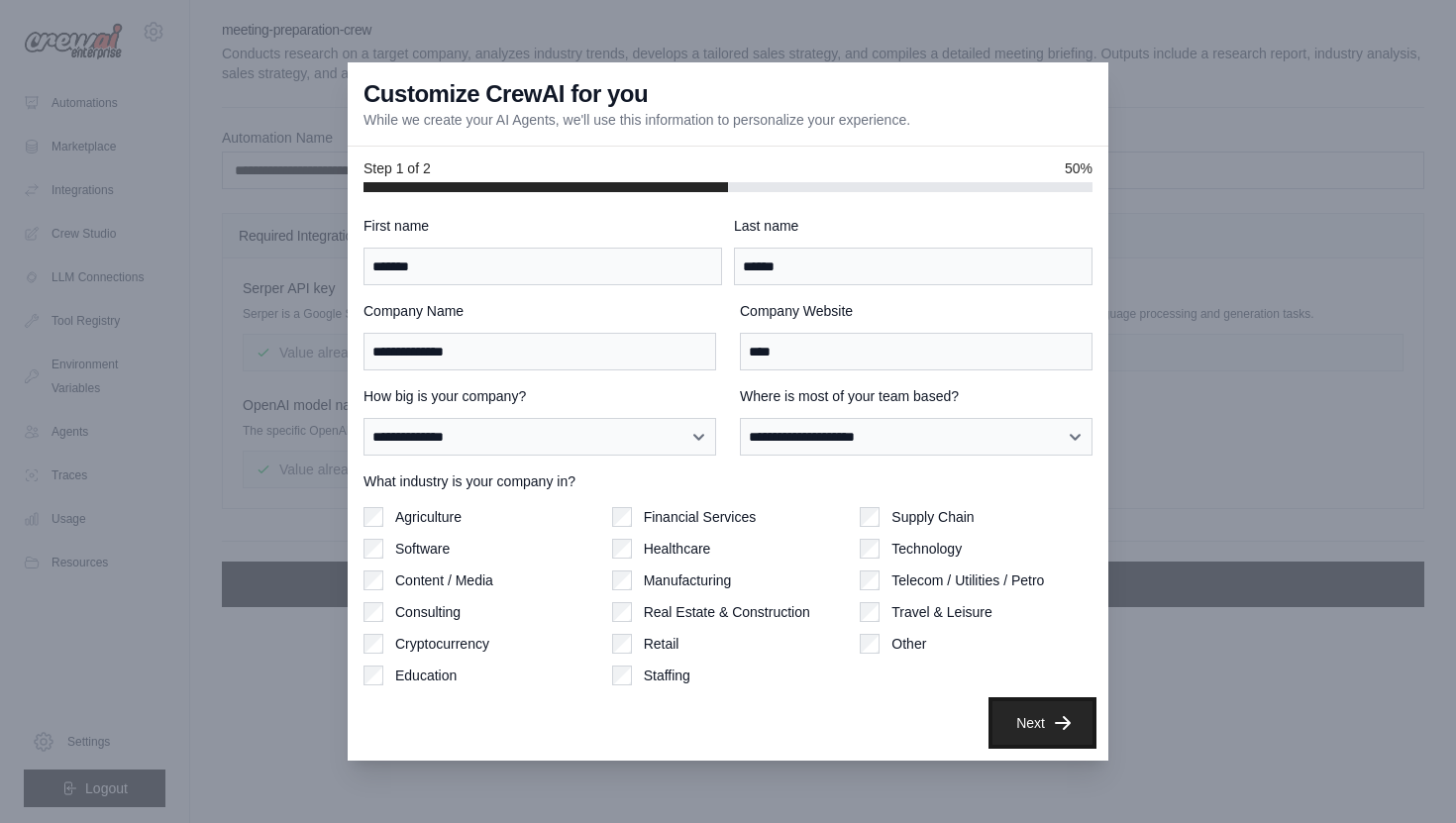 click on "Next" at bounding box center [1042, 723] 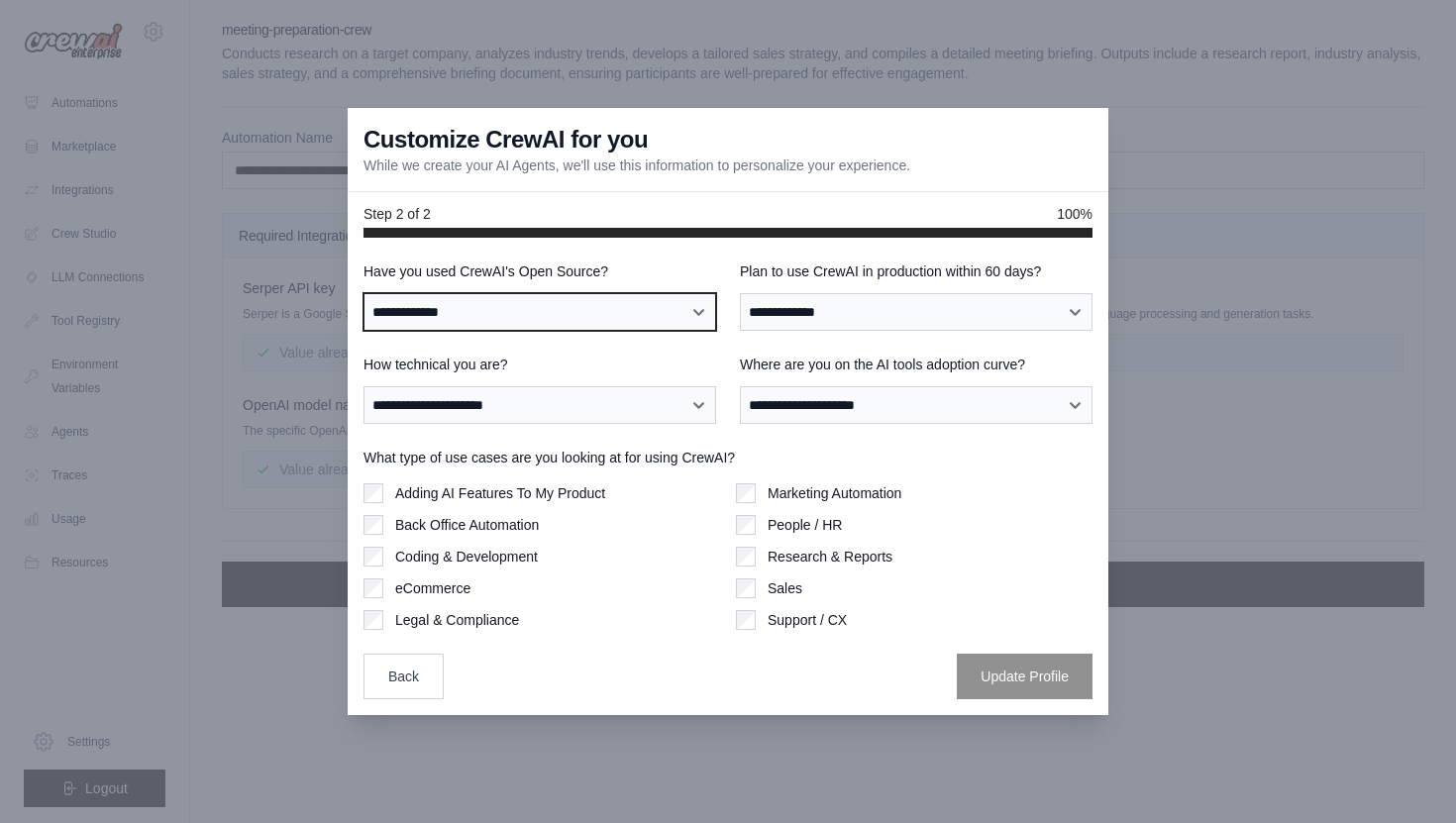 click on "**********" at bounding box center [540, 312] 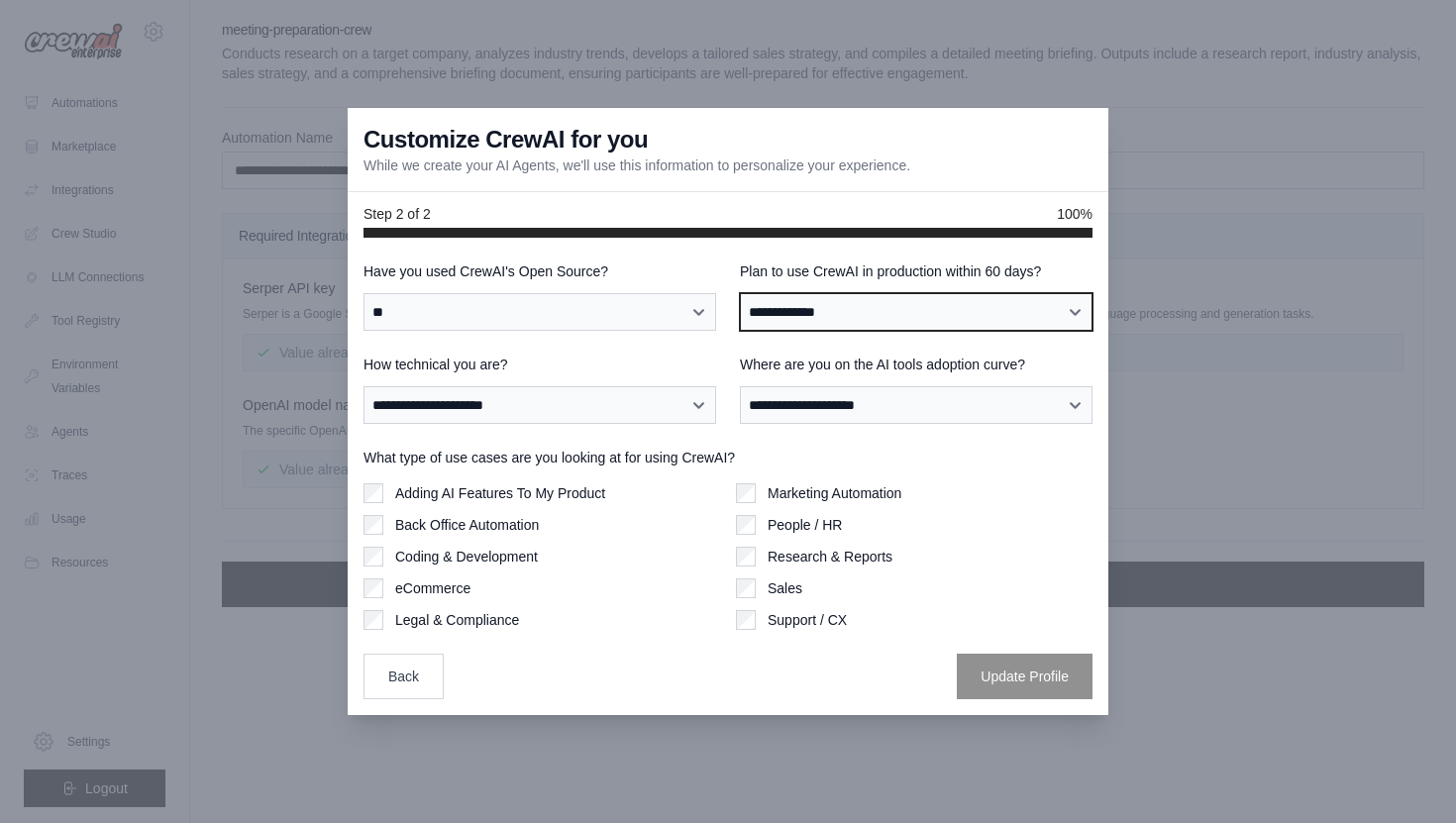 click on "**********" at bounding box center (916, 312) 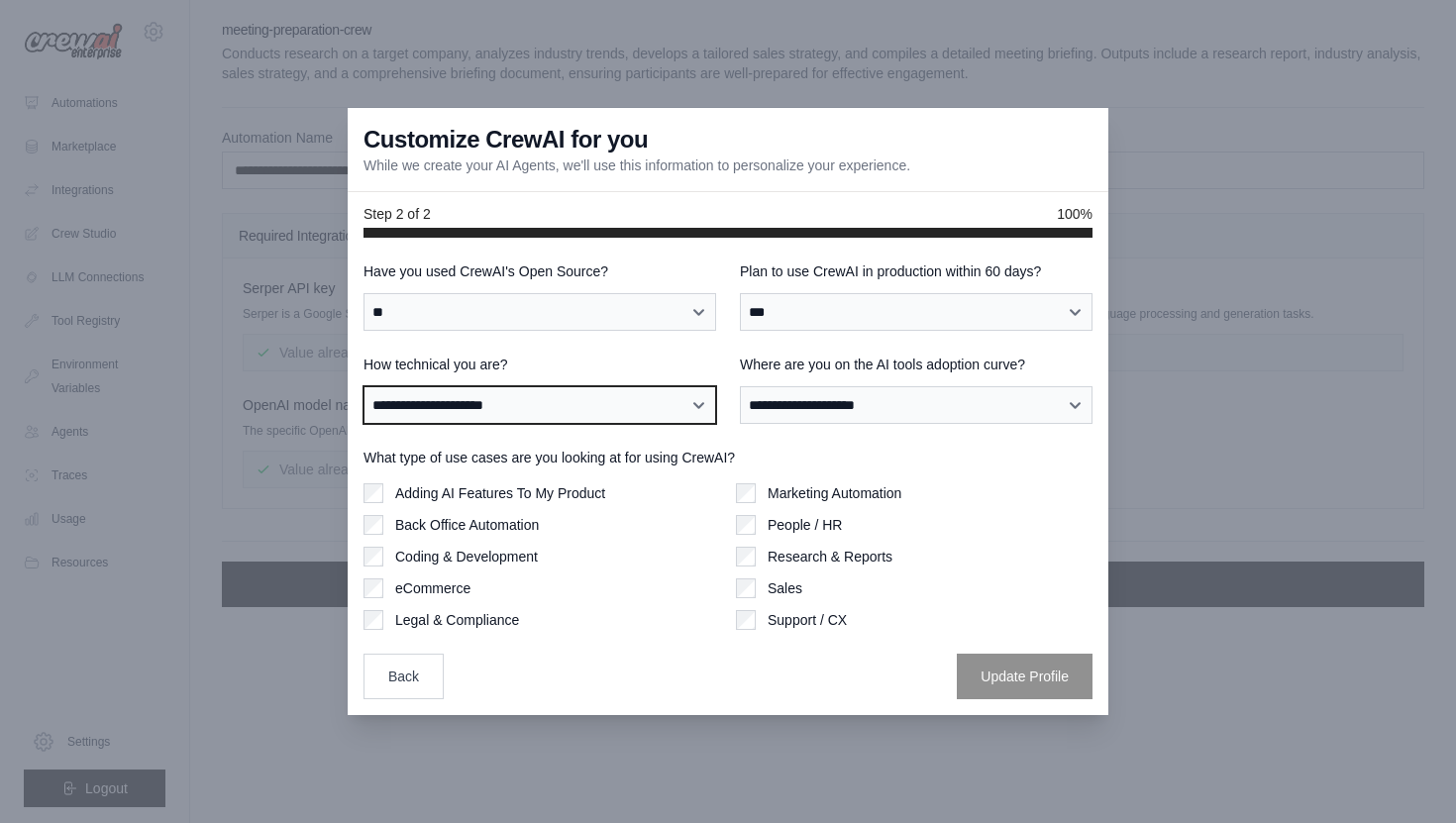 click on "**********" at bounding box center (540, 405) 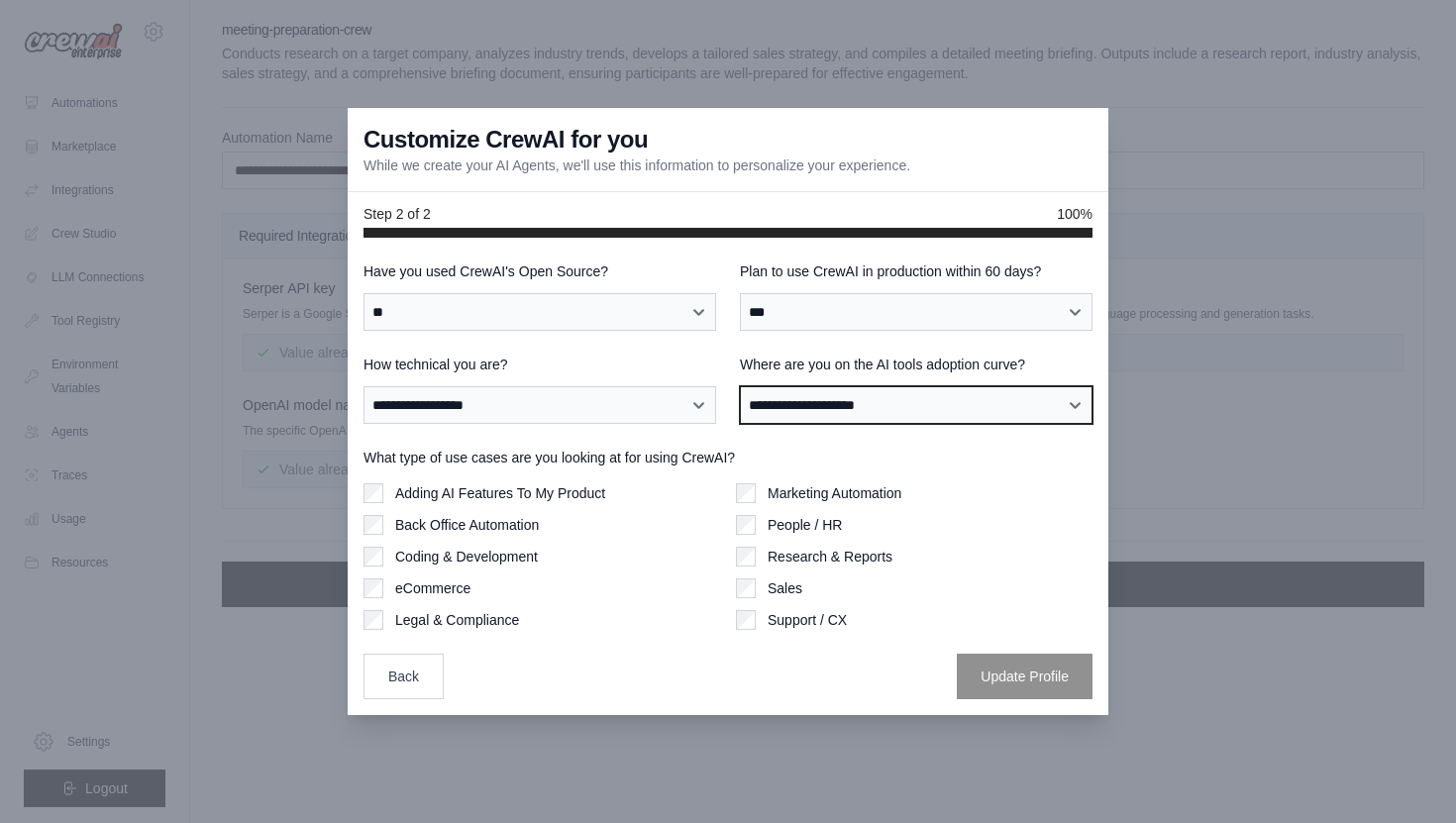 click on "**********" at bounding box center (916, 405) 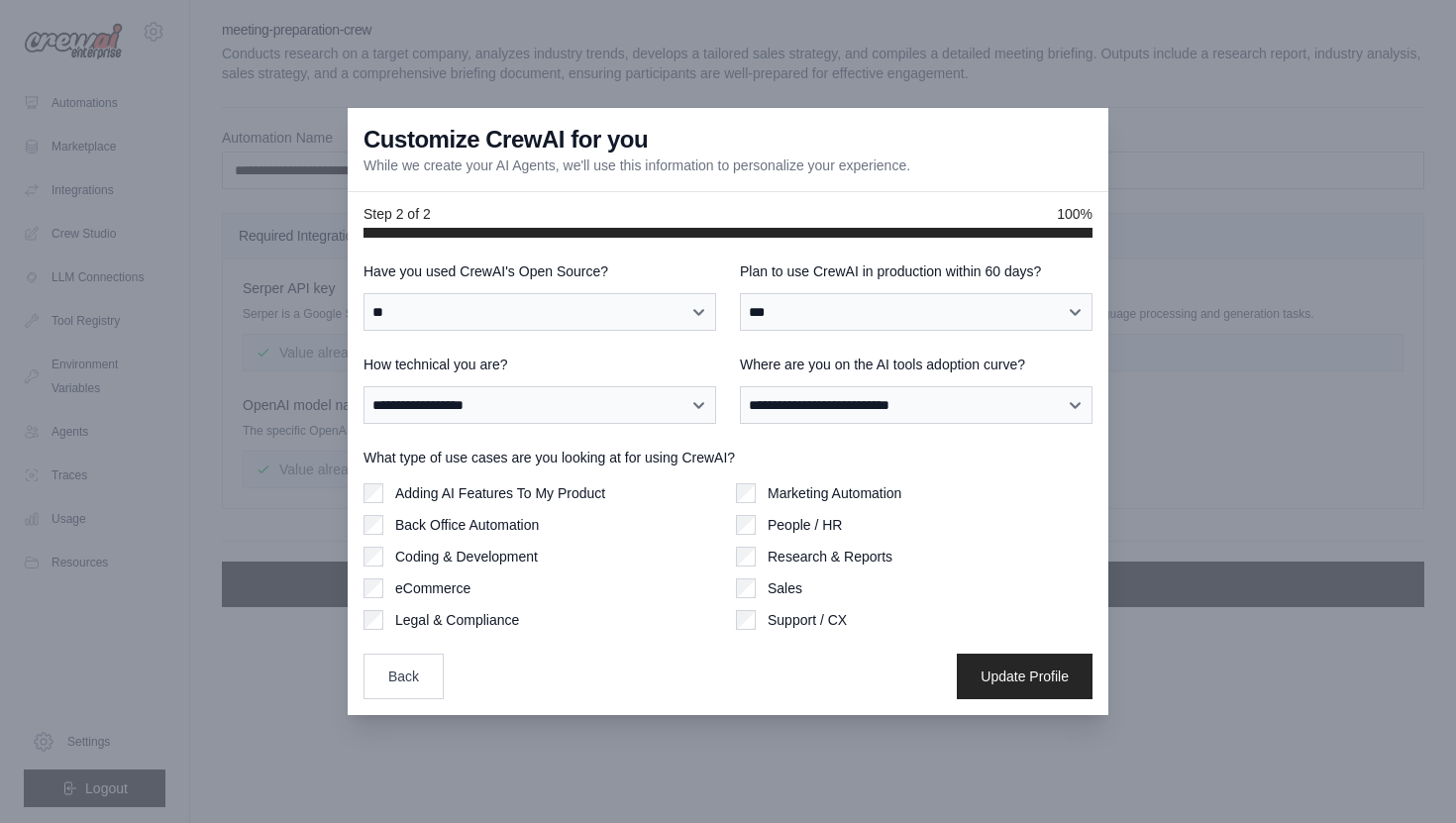 click on "Adding AI Features To My Product
Back Office Automation
Coding & Development
eCommerce
Legal & Compliance" at bounding box center [542, 557] 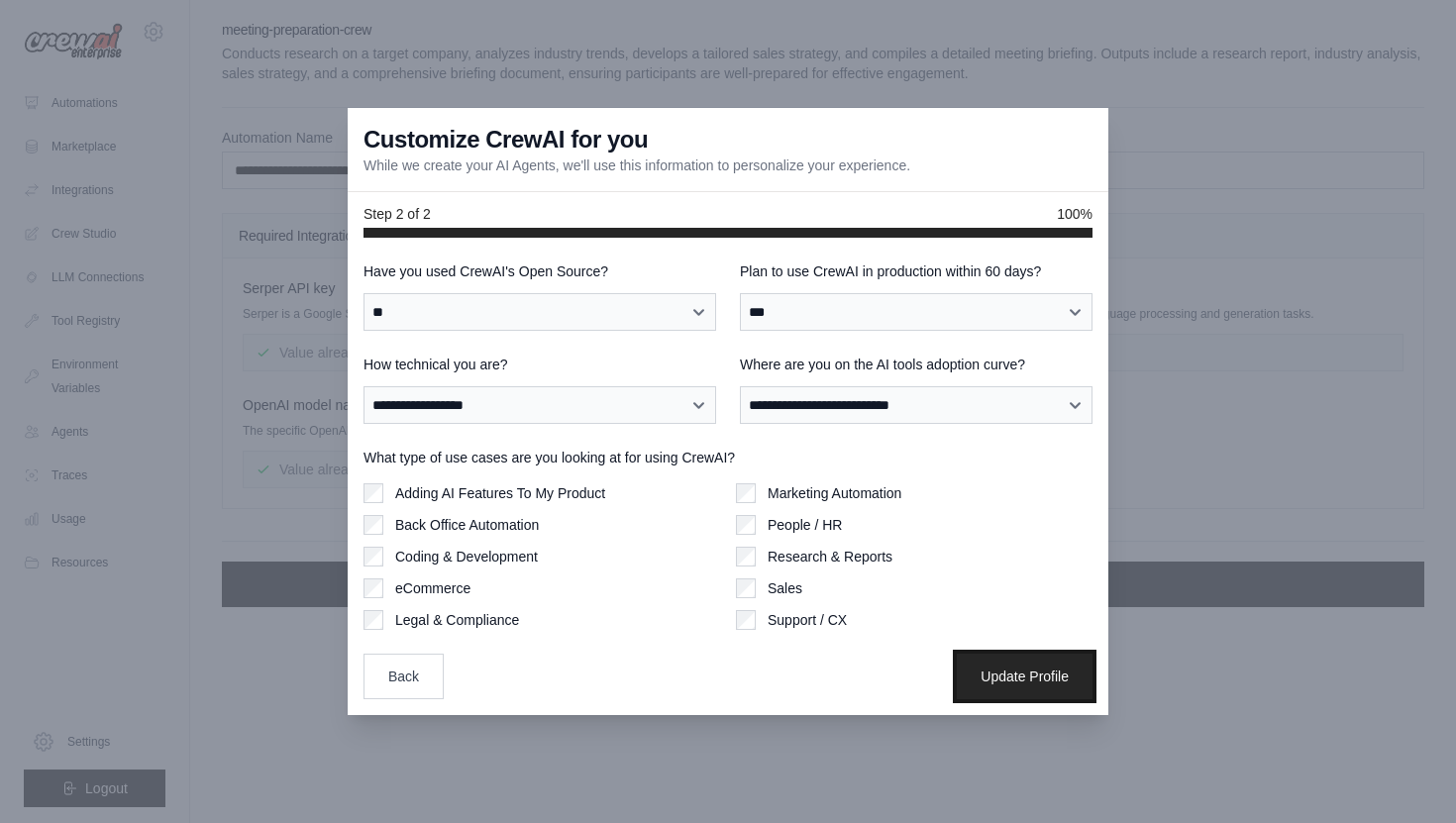 click on "Update Profile" at bounding box center (1024, 676) 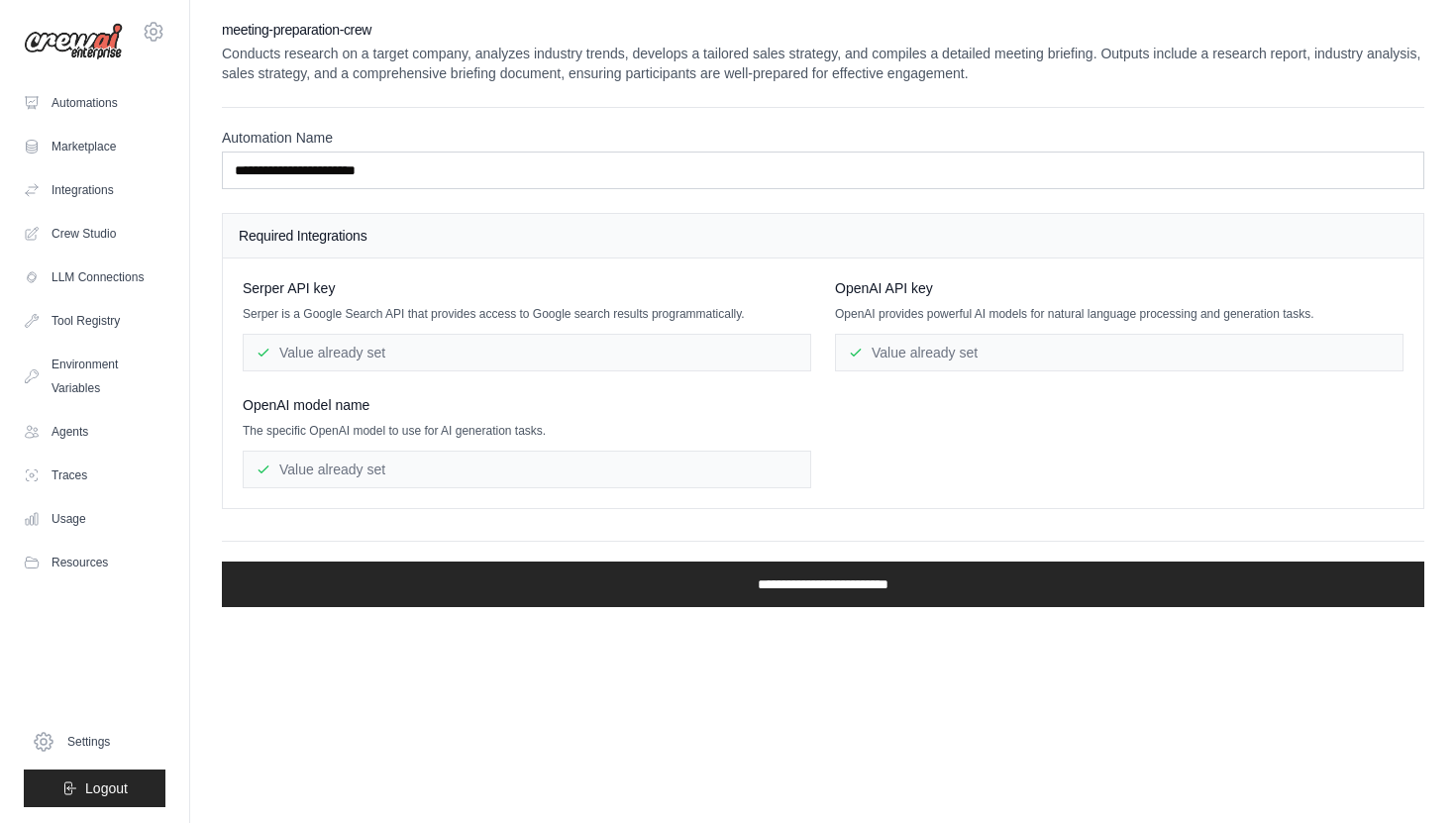 scroll, scrollTop: 0, scrollLeft: 0, axis: both 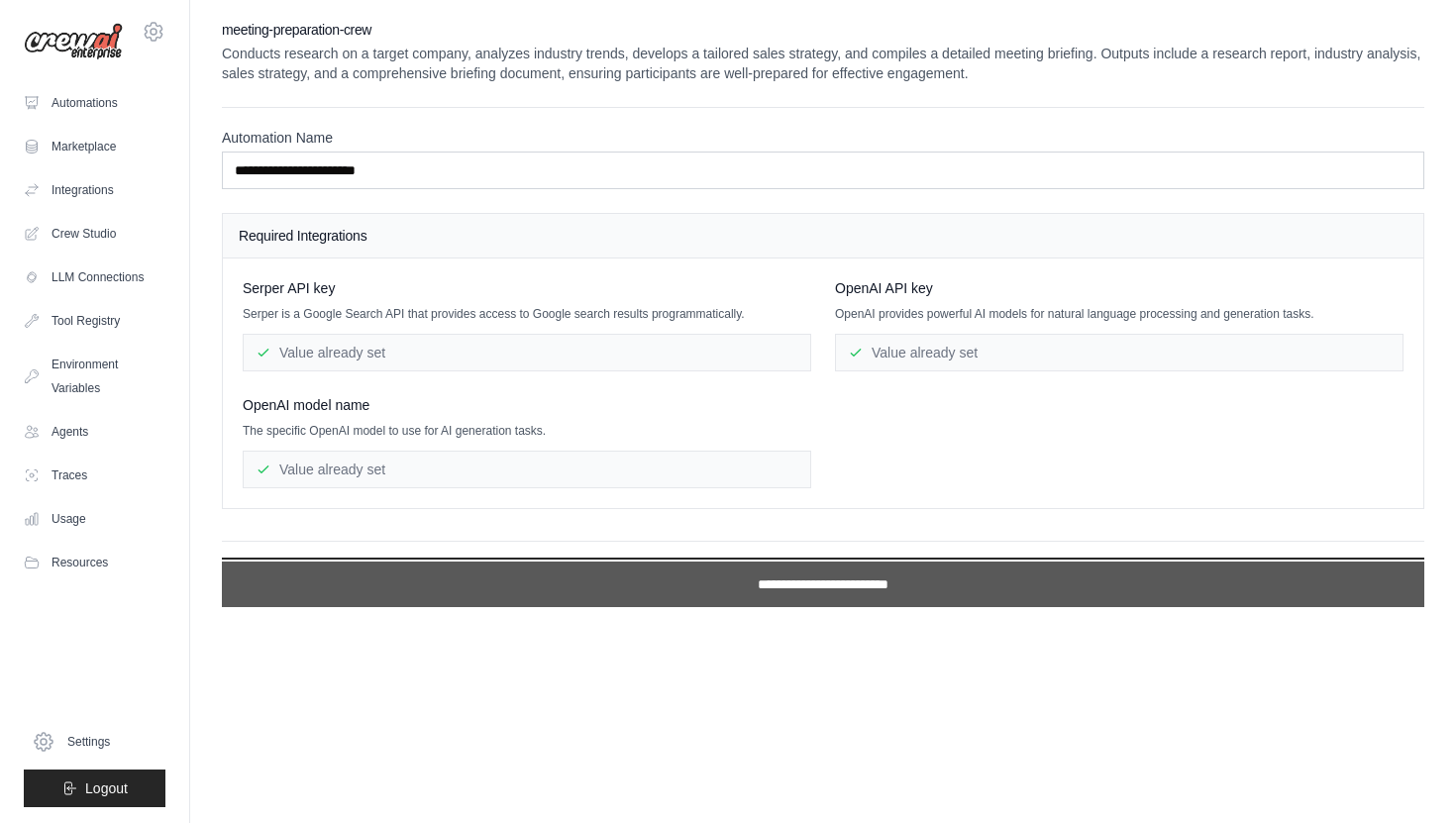 click on "**********" at bounding box center [823, 584] 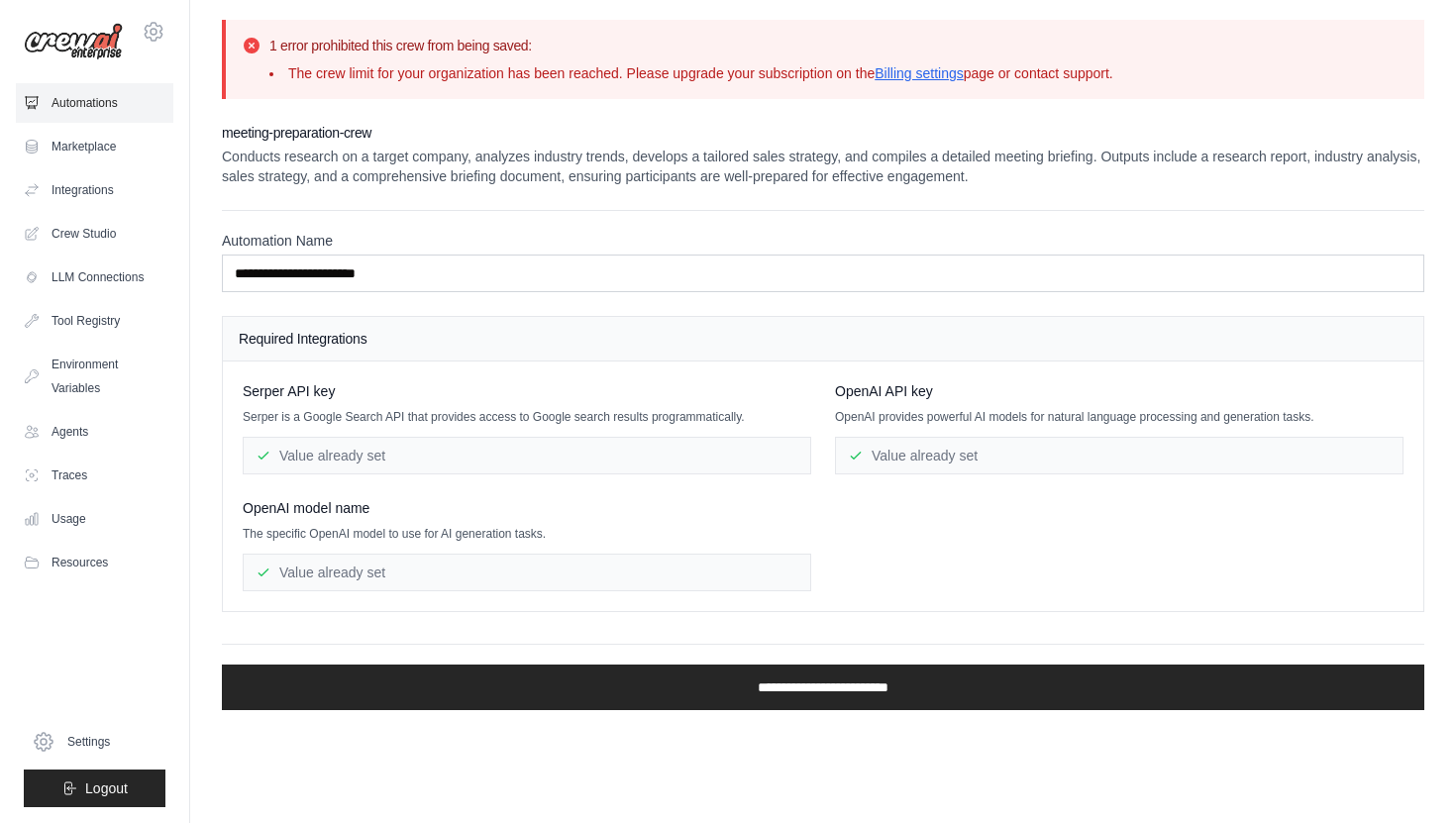 click on "Automations" at bounding box center [94, 103] 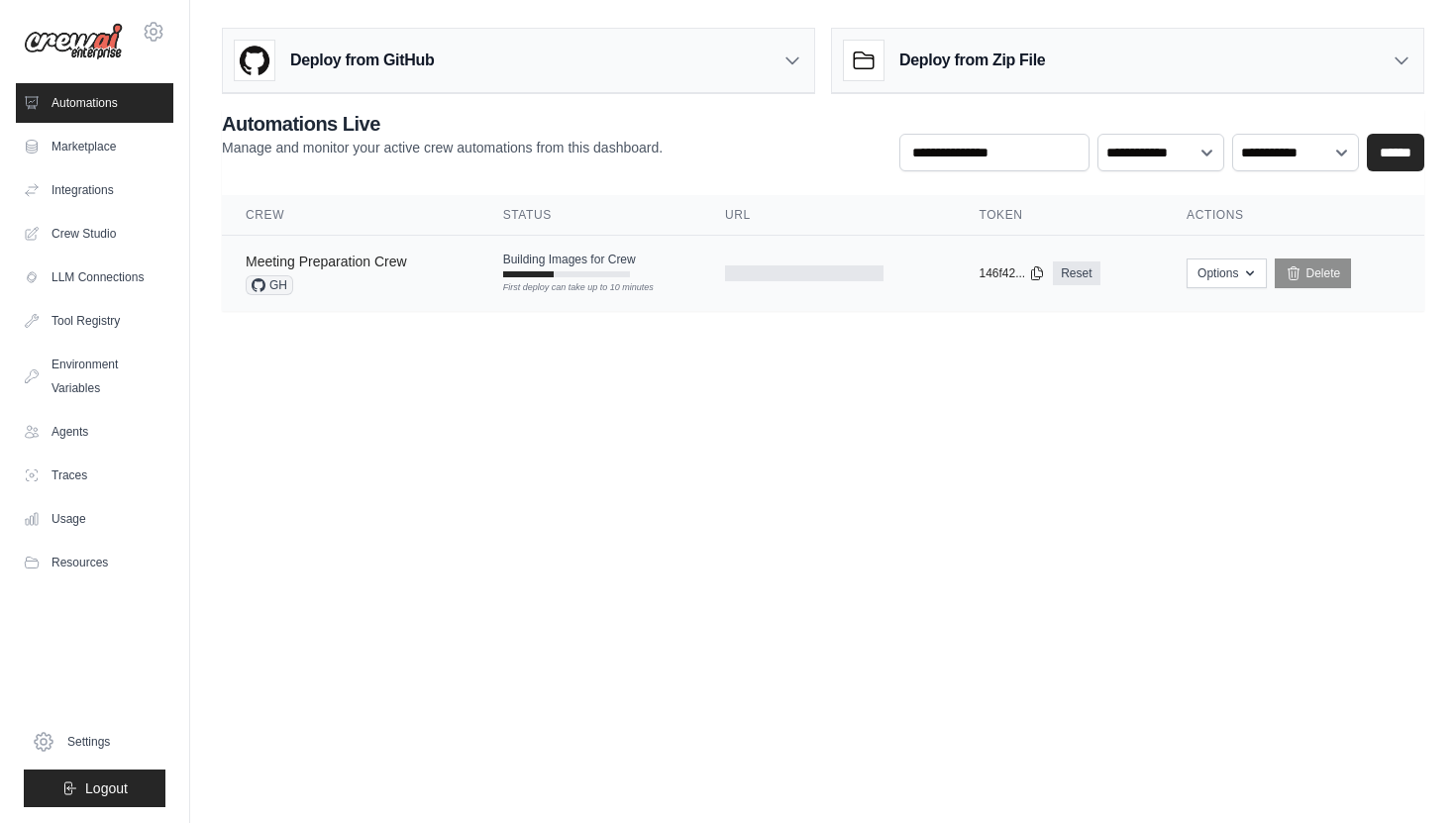 click on "Meeting Preparation Crew" at bounding box center (326, 261) 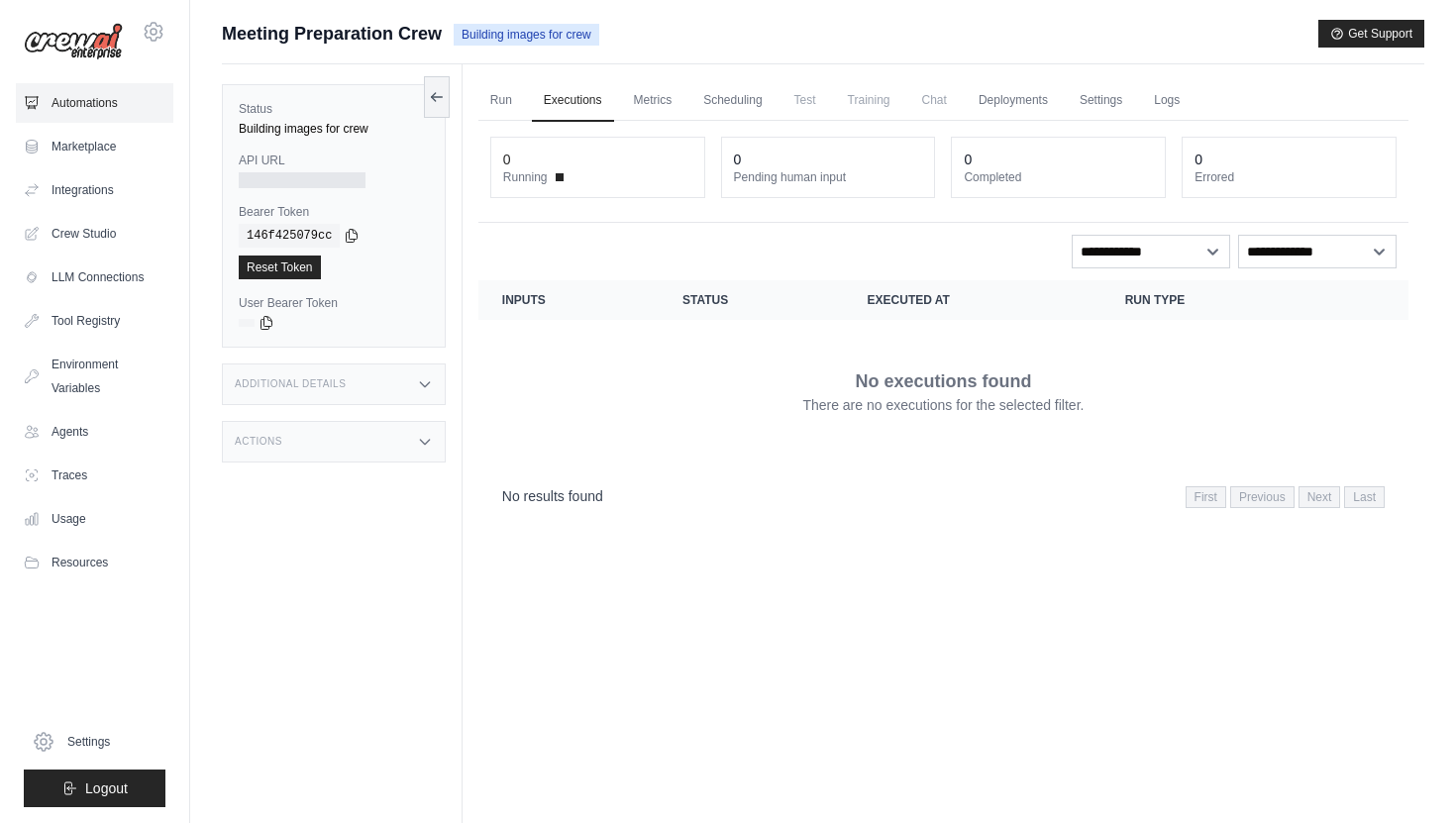 click on "Automations" at bounding box center (94, 103) 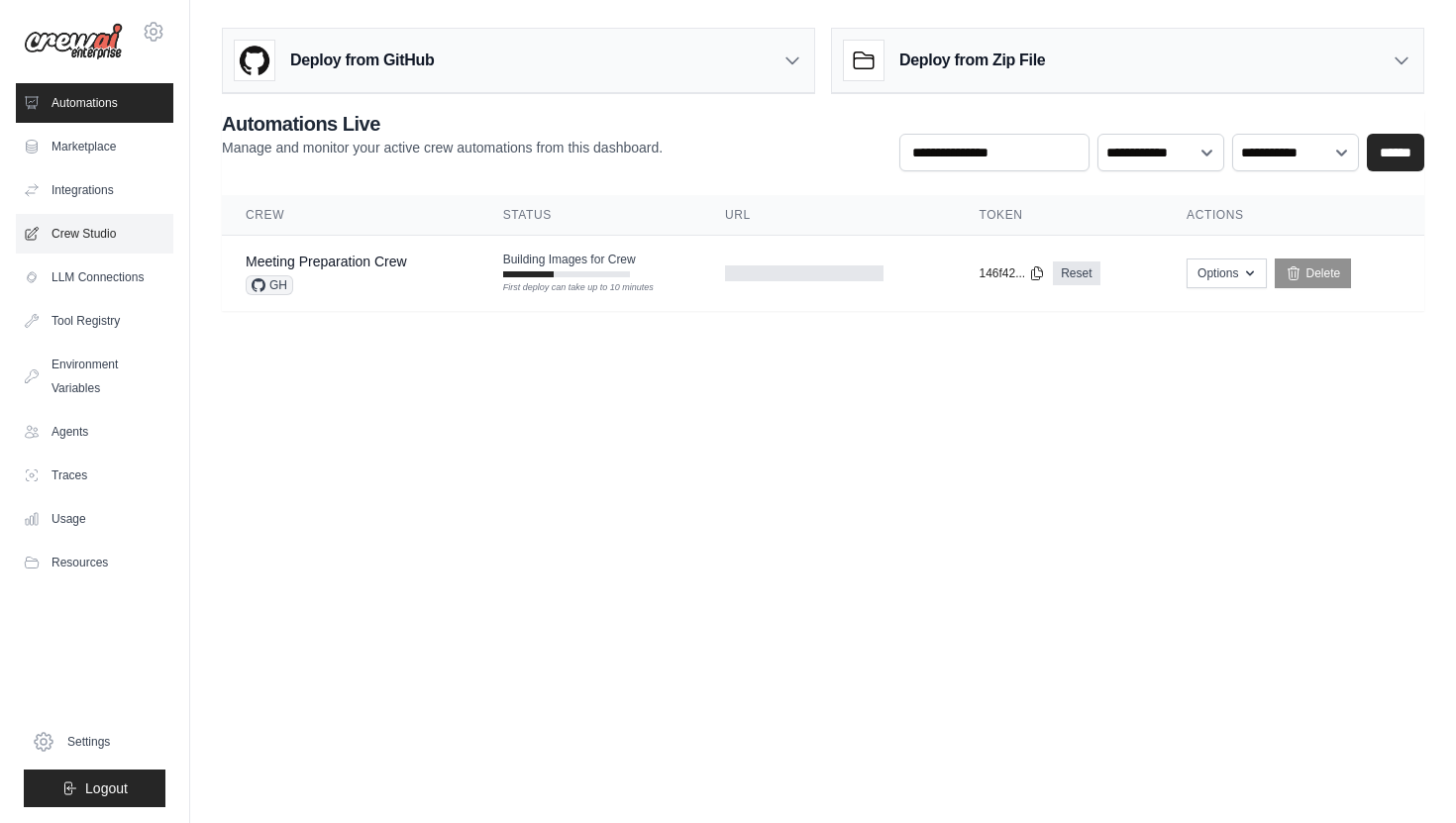click on "Crew Studio" at bounding box center [94, 234] 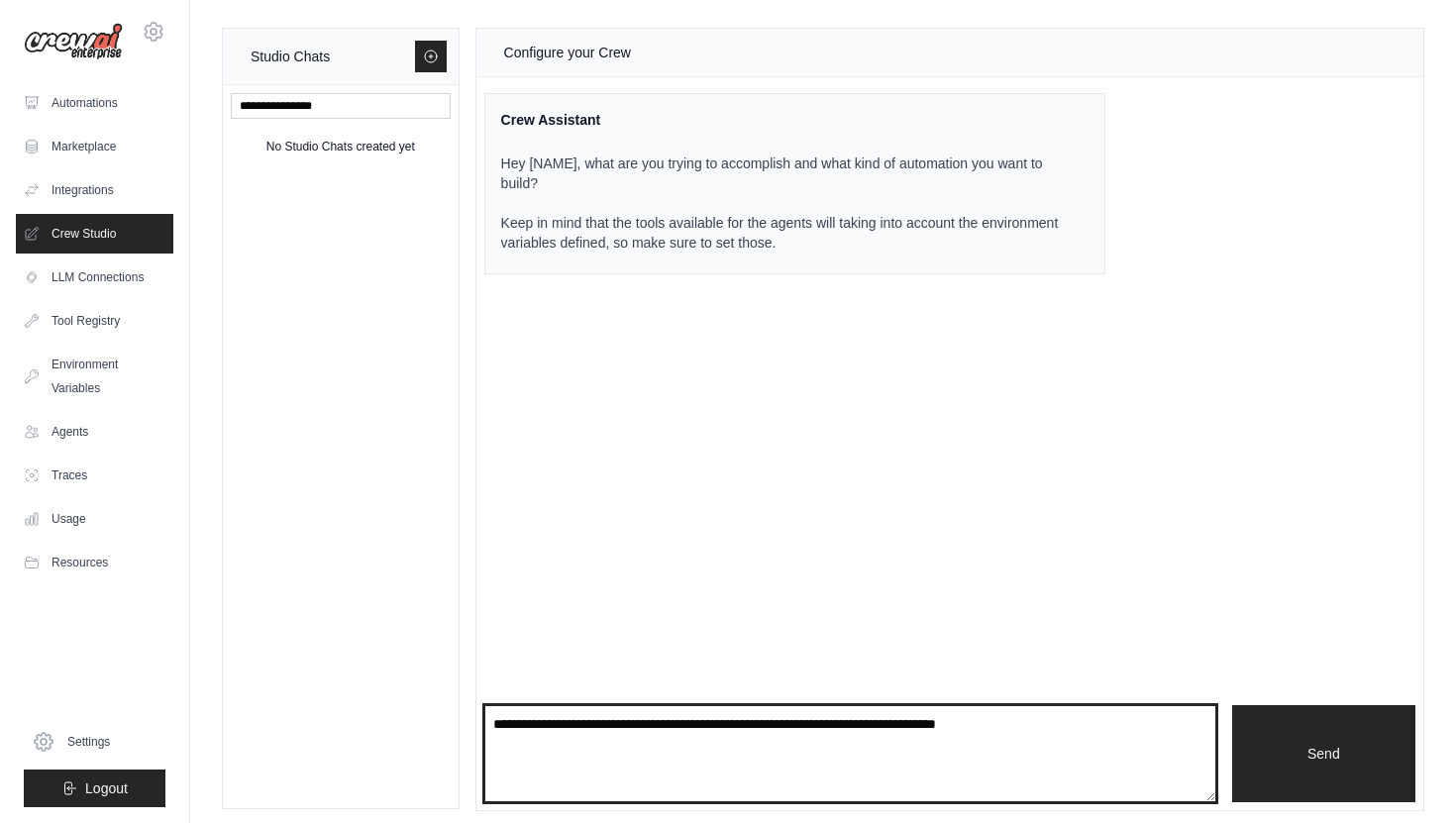 click at bounding box center [850, 754] 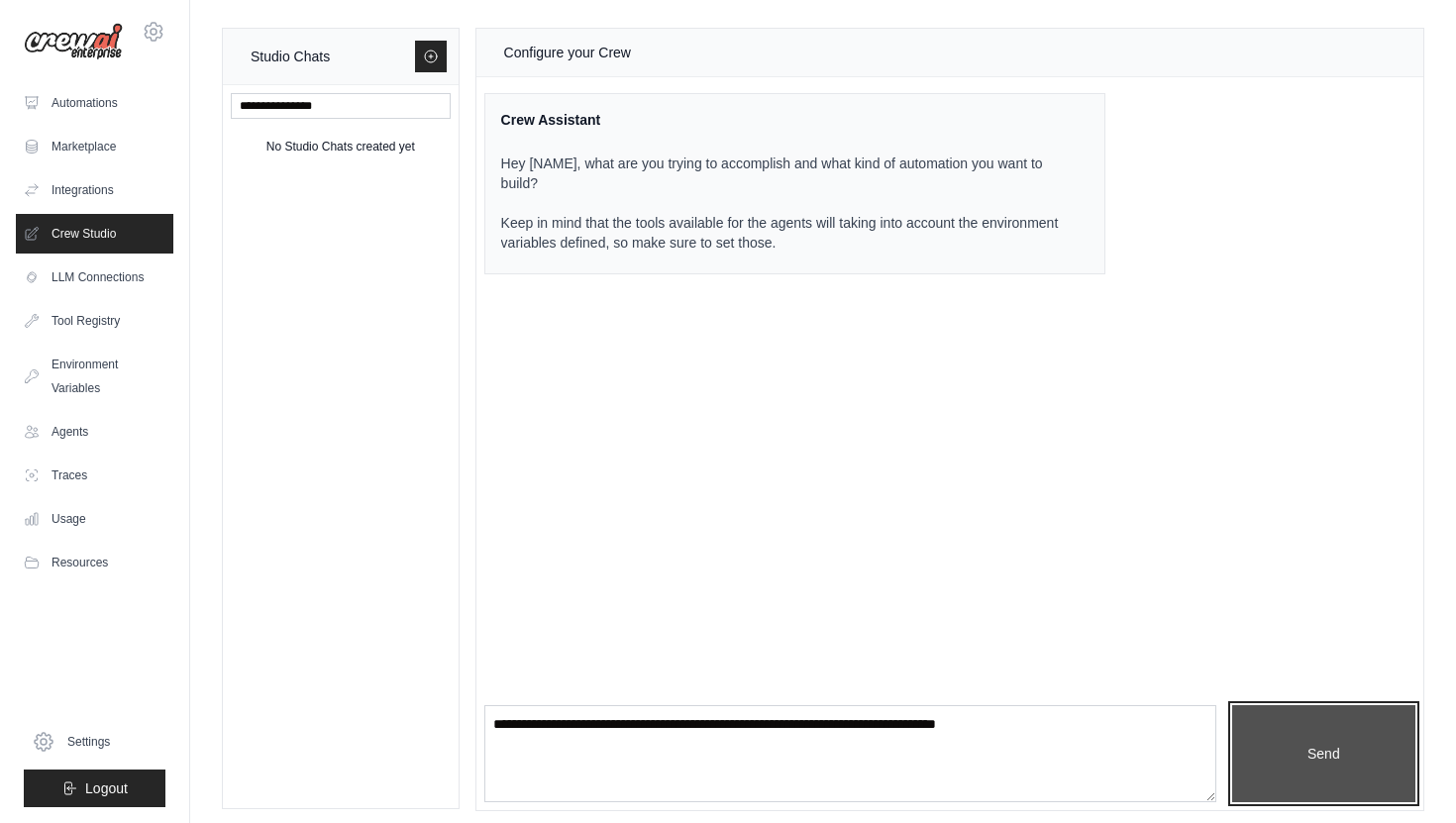 click on "Send" at bounding box center (1323, 754) 